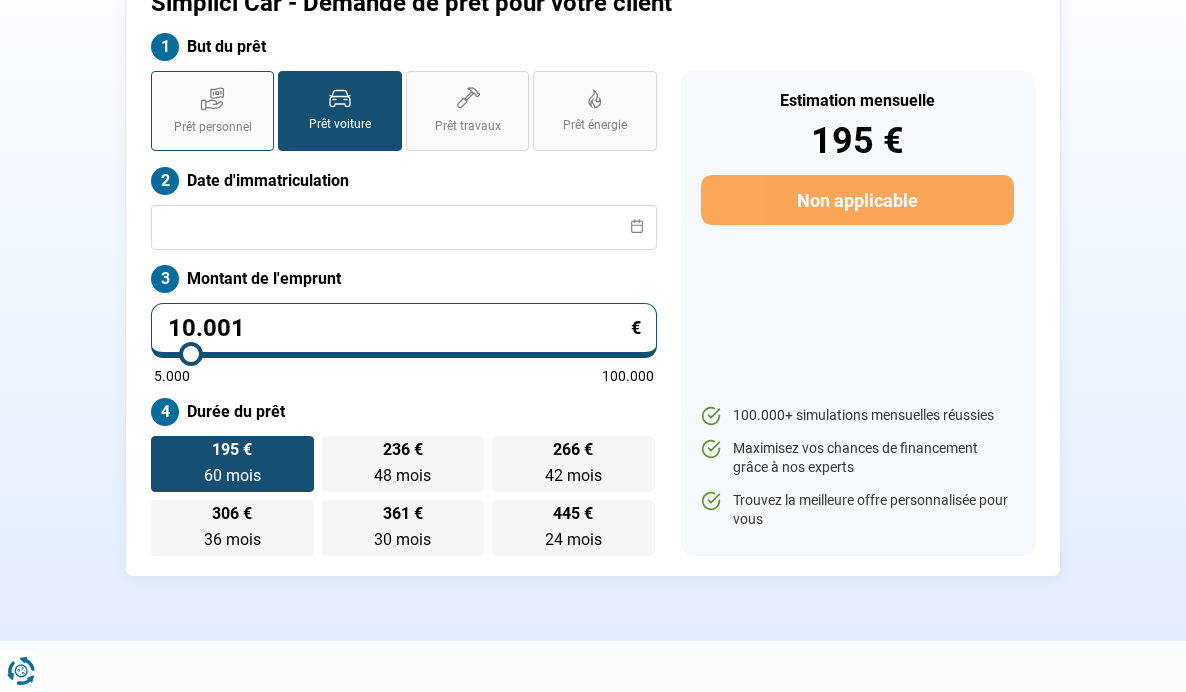 scroll, scrollTop: 160, scrollLeft: 0, axis: vertical 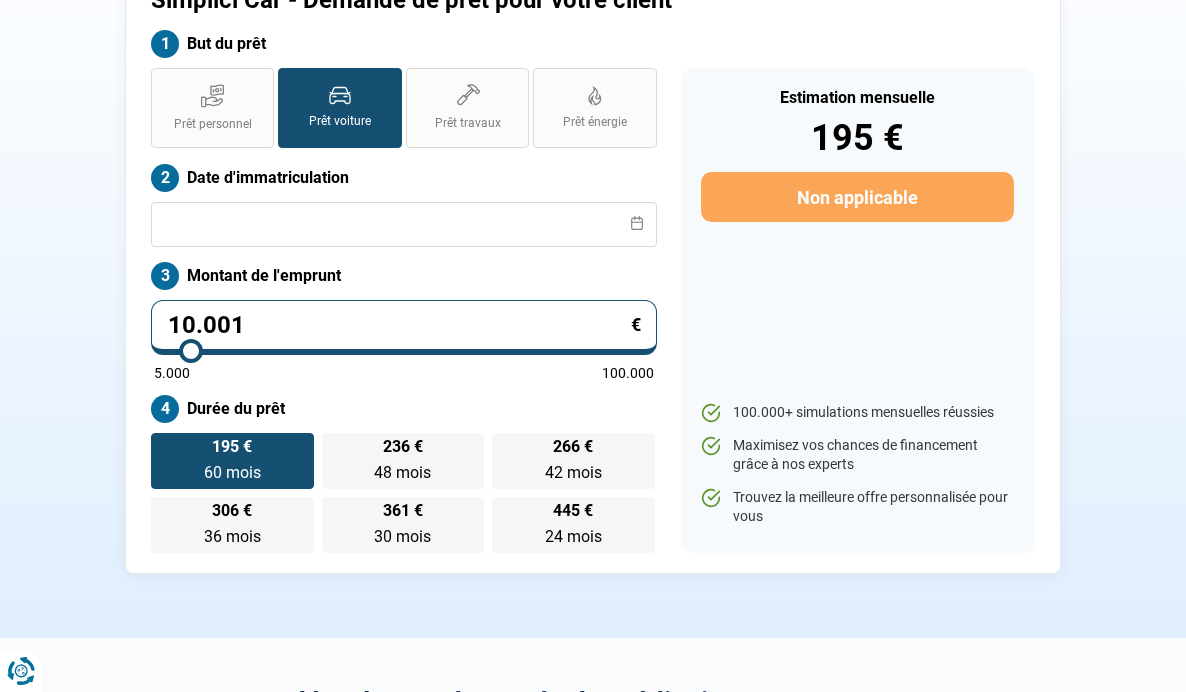 drag, startPoint x: 257, startPoint y: 330, endPoint x: 133, endPoint y: 334, distance: 124.0645 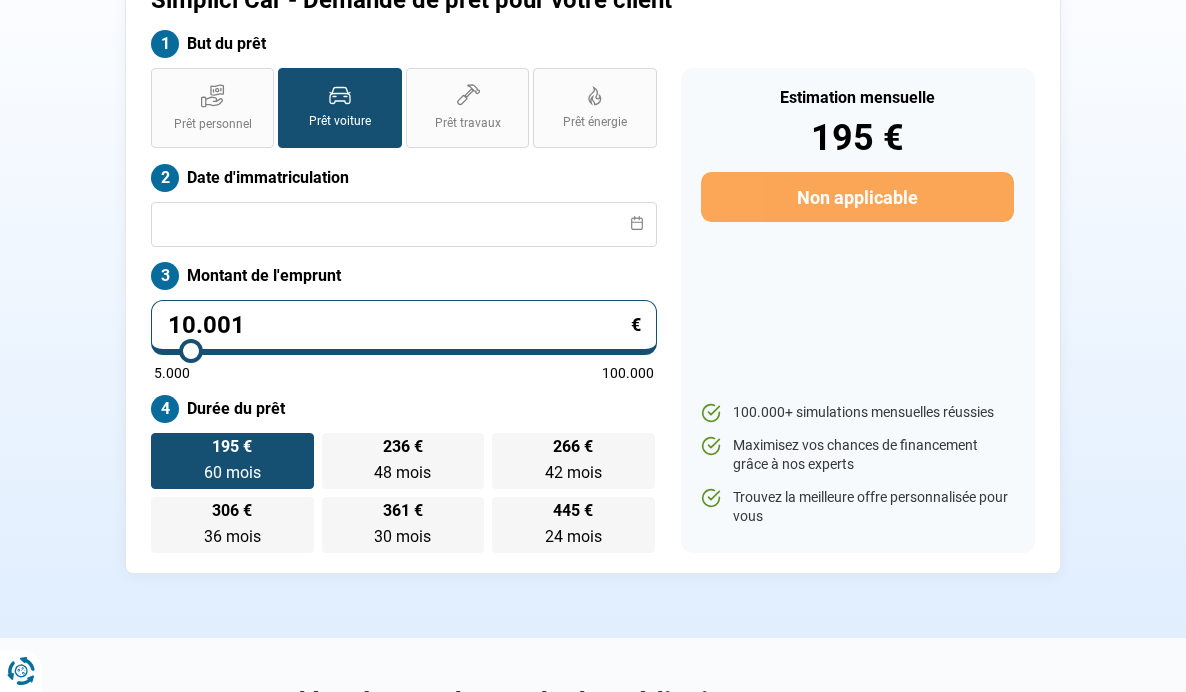 type on "7" 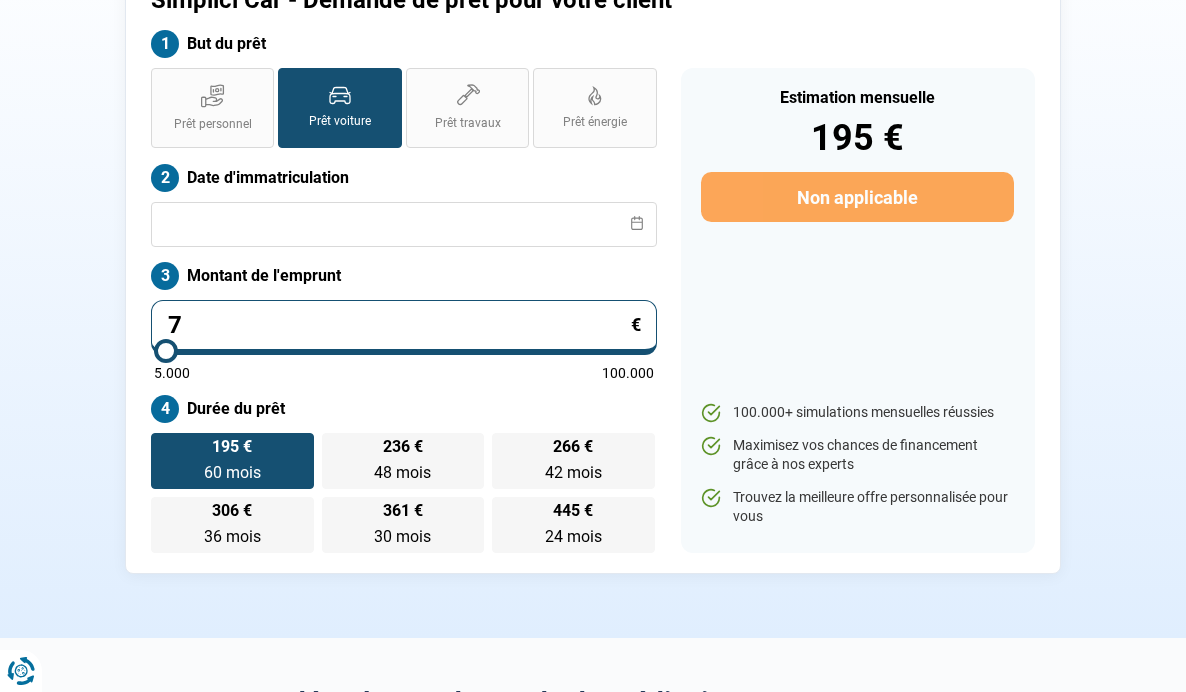 type on "72" 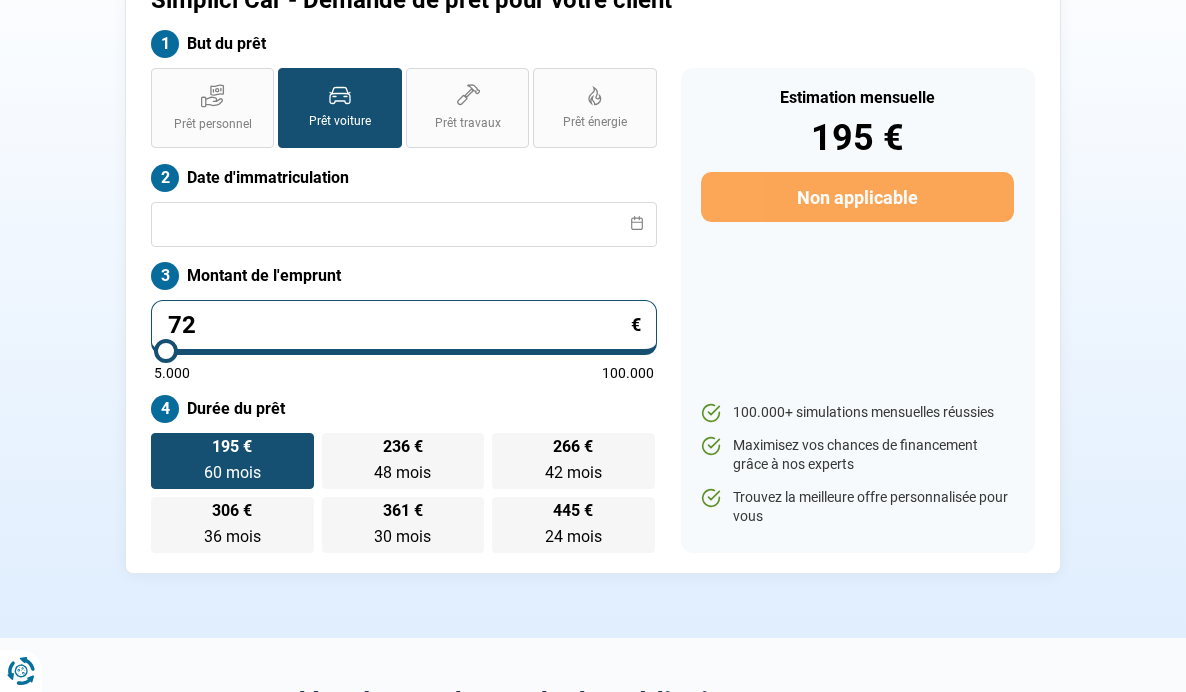type on "725" 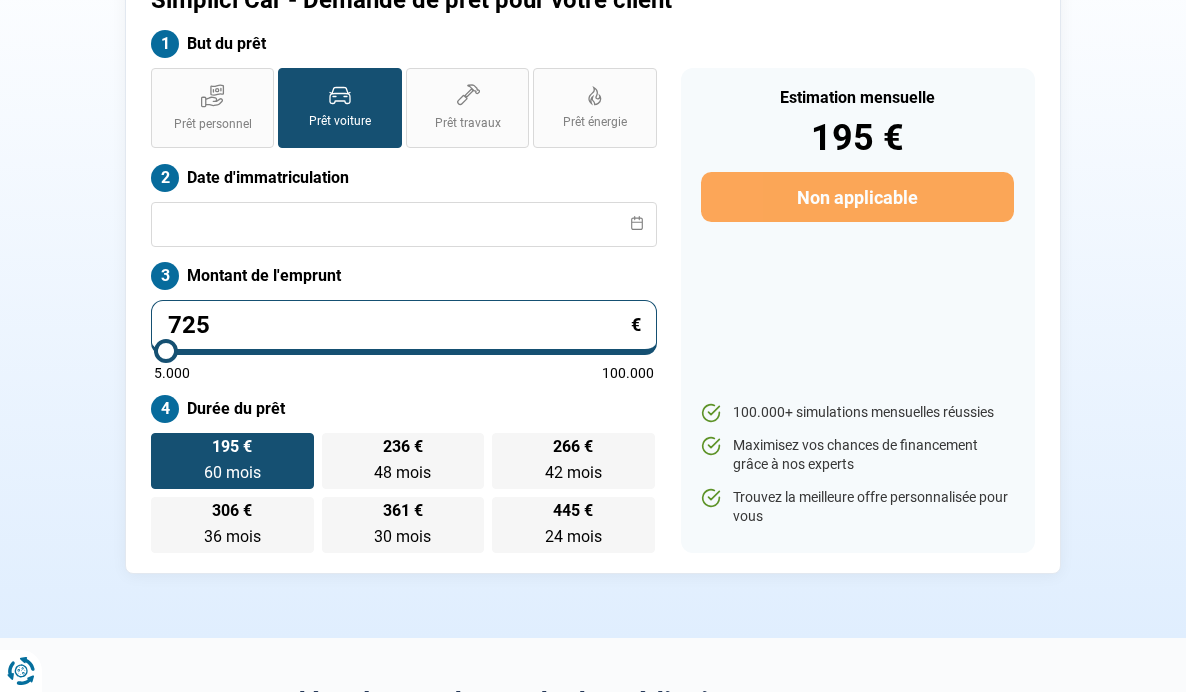 type on "7.250" 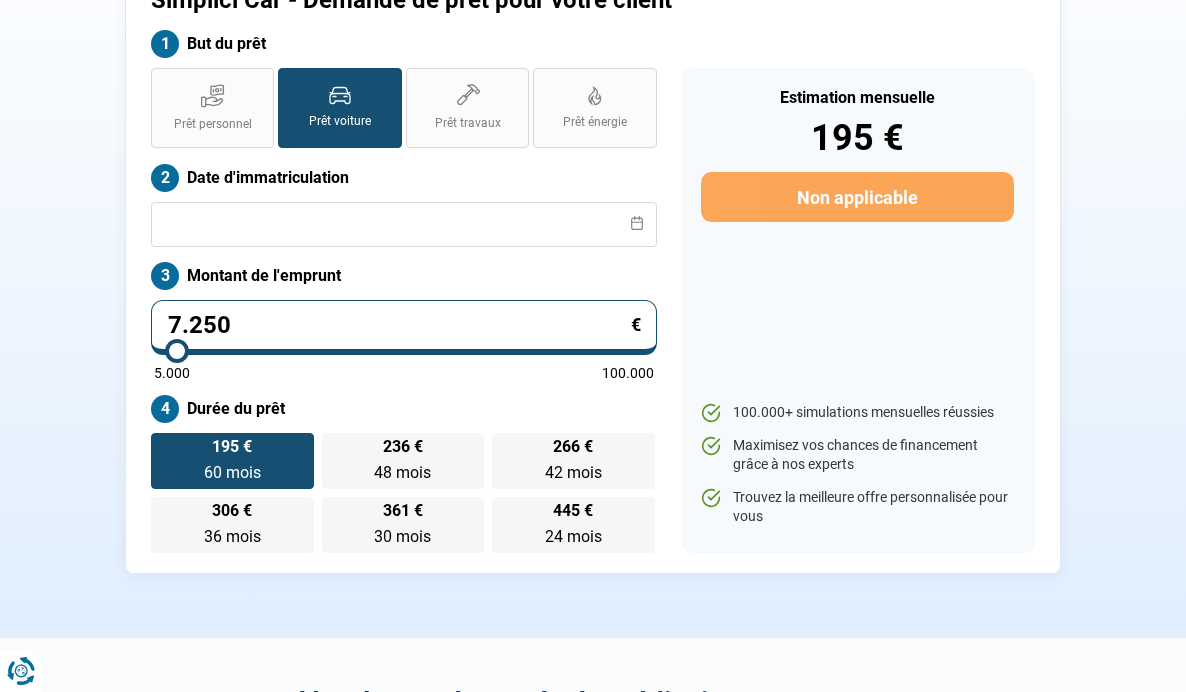 radio on "true" 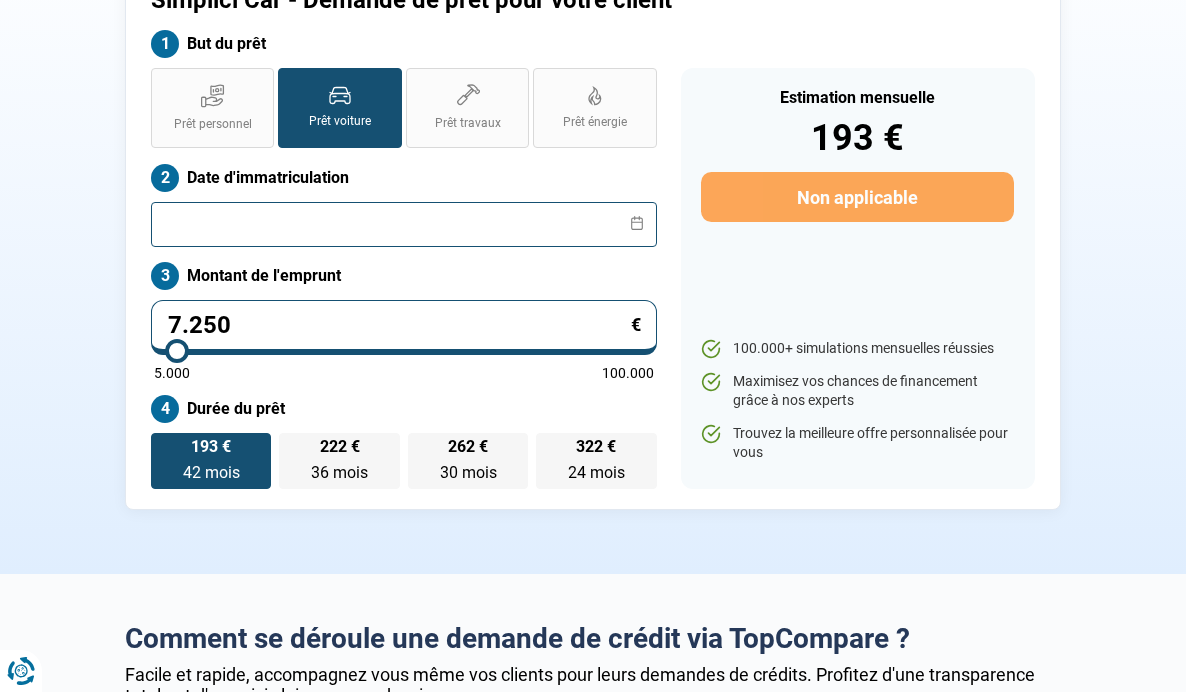 scroll, scrollTop: 0, scrollLeft: 0, axis: both 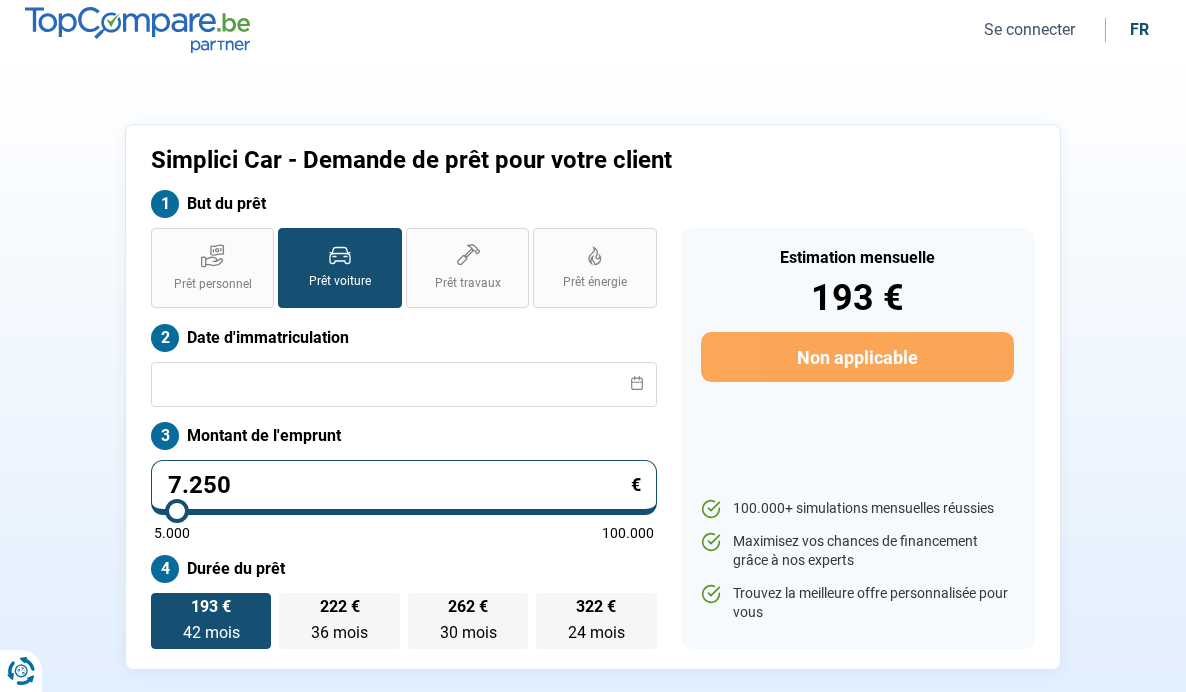 type on "7.250" 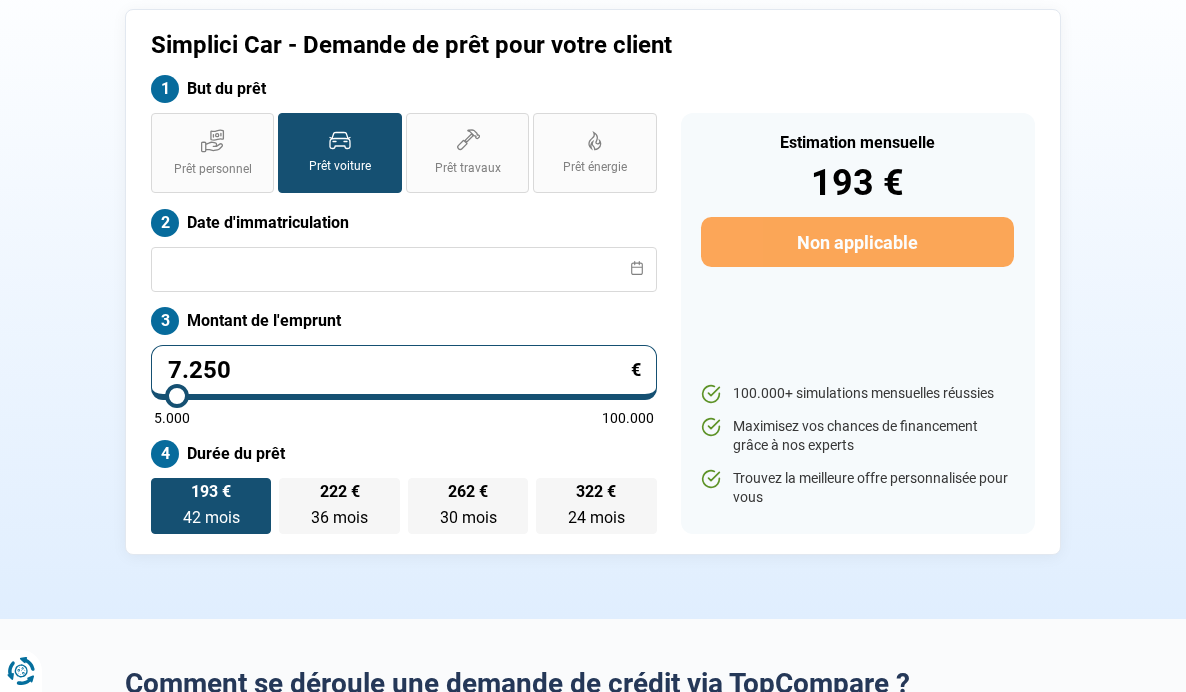 scroll, scrollTop: 116, scrollLeft: 0, axis: vertical 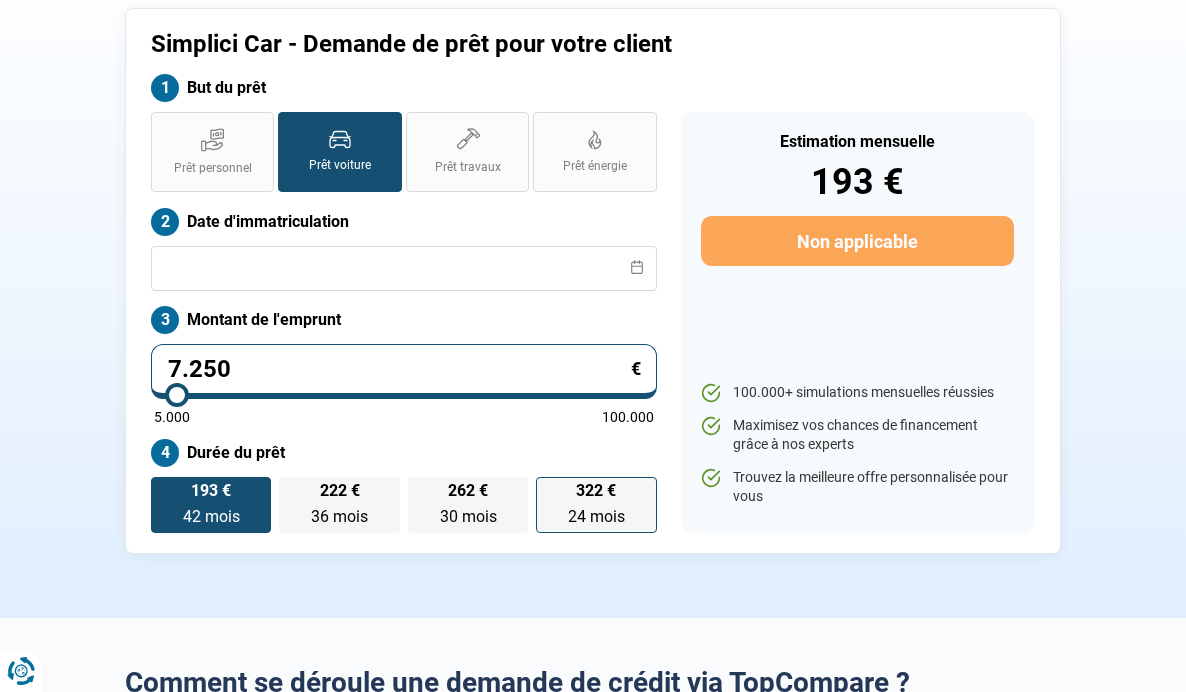 click on "322 €" at bounding box center [596, 491] 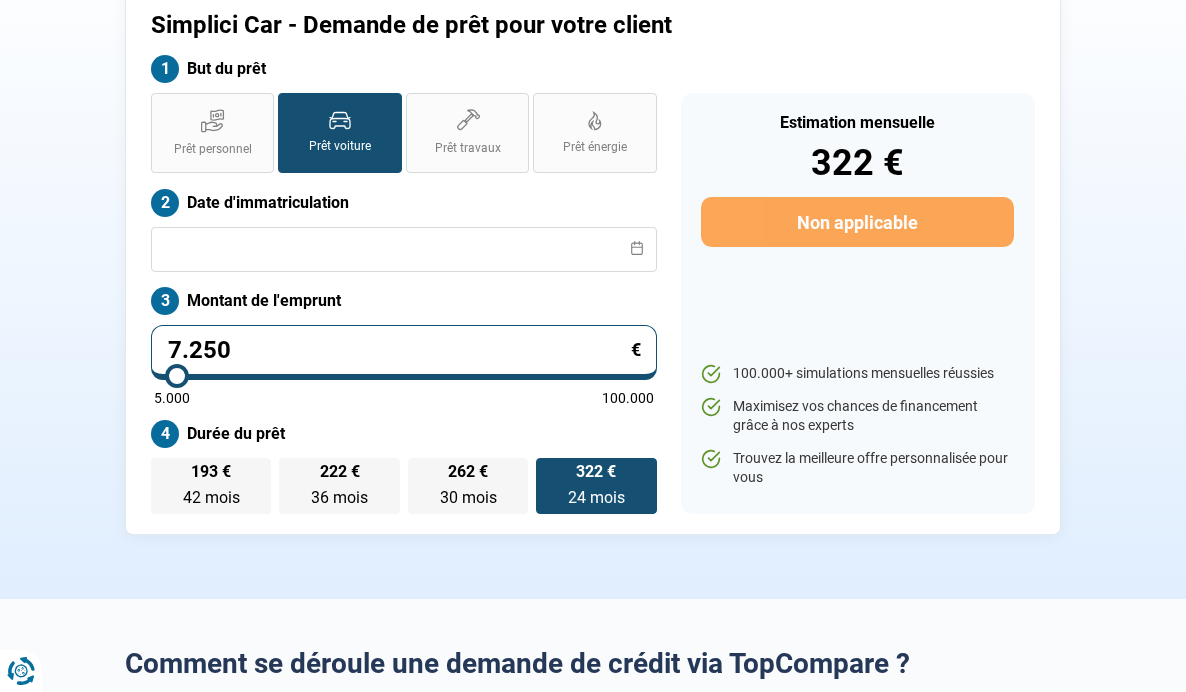 scroll, scrollTop: 146, scrollLeft: 0, axis: vertical 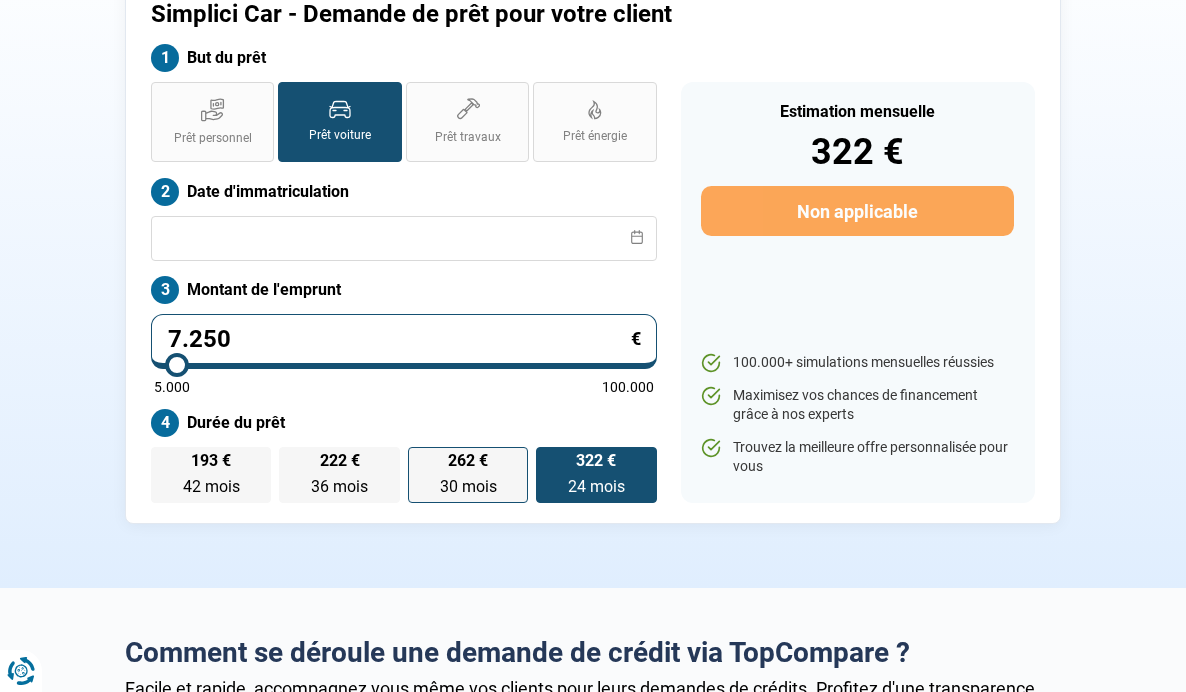click on "262 € 30 mois 30 mois" at bounding box center [468, 475] 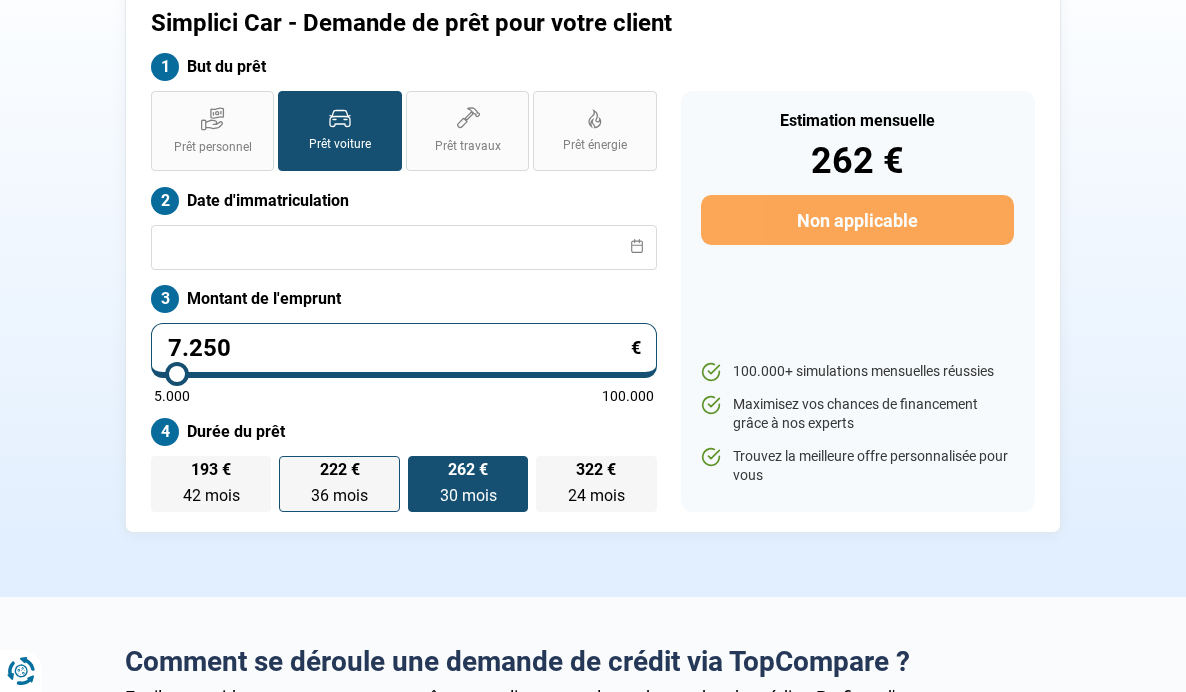 scroll, scrollTop: 53, scrollLeft: 0, axis: vertical 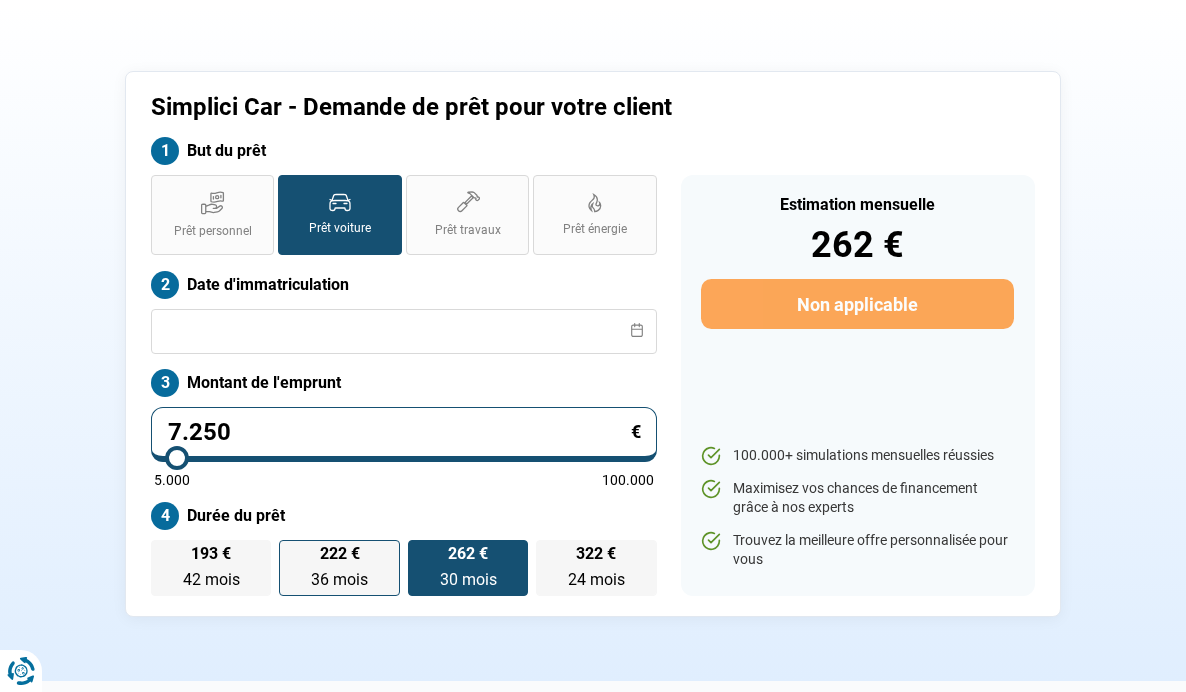 click on "Prêt personnel Prêt voiture Prêt travaux Prêt énergie Prêt voiture Date d'immatriculation Montant de l'emprunt 7.250 € 5.000 100.000 Durée du prêt 193 € 42 mois 42 mois 222 € 36 mois 36 mois 262 € 30 mois 30 mois 322 € 24 mois 24 mois" at bounding box center (404, 385) 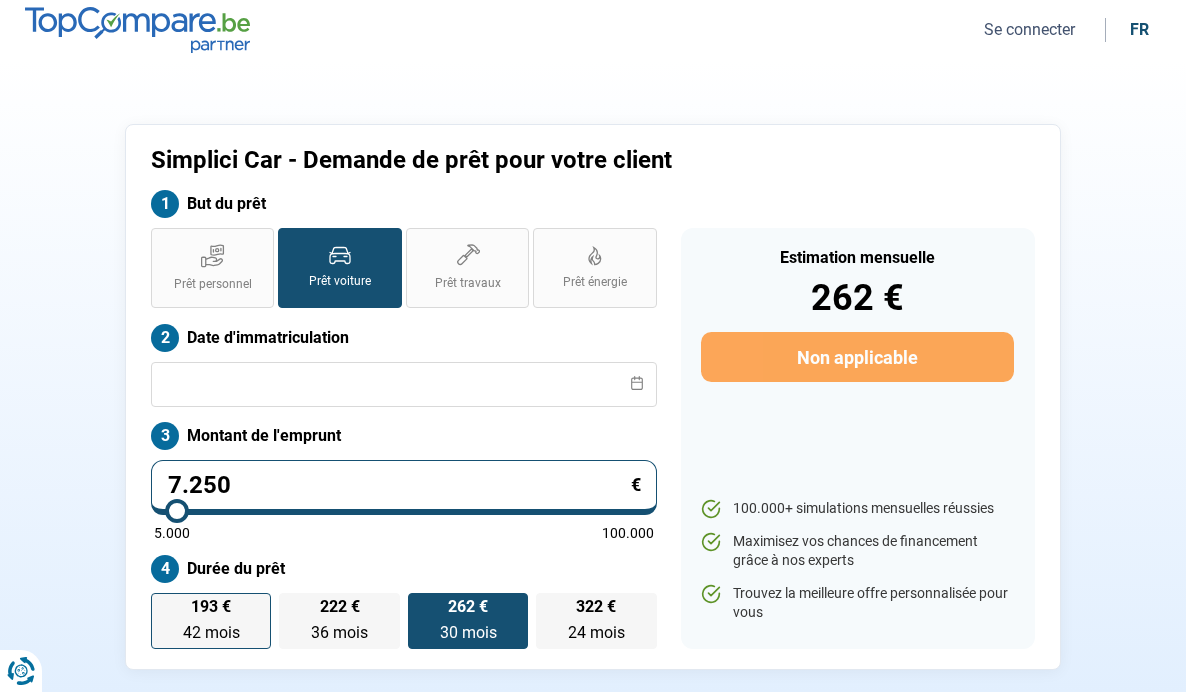 click on "42 mois" at bounding box center [211, 632] 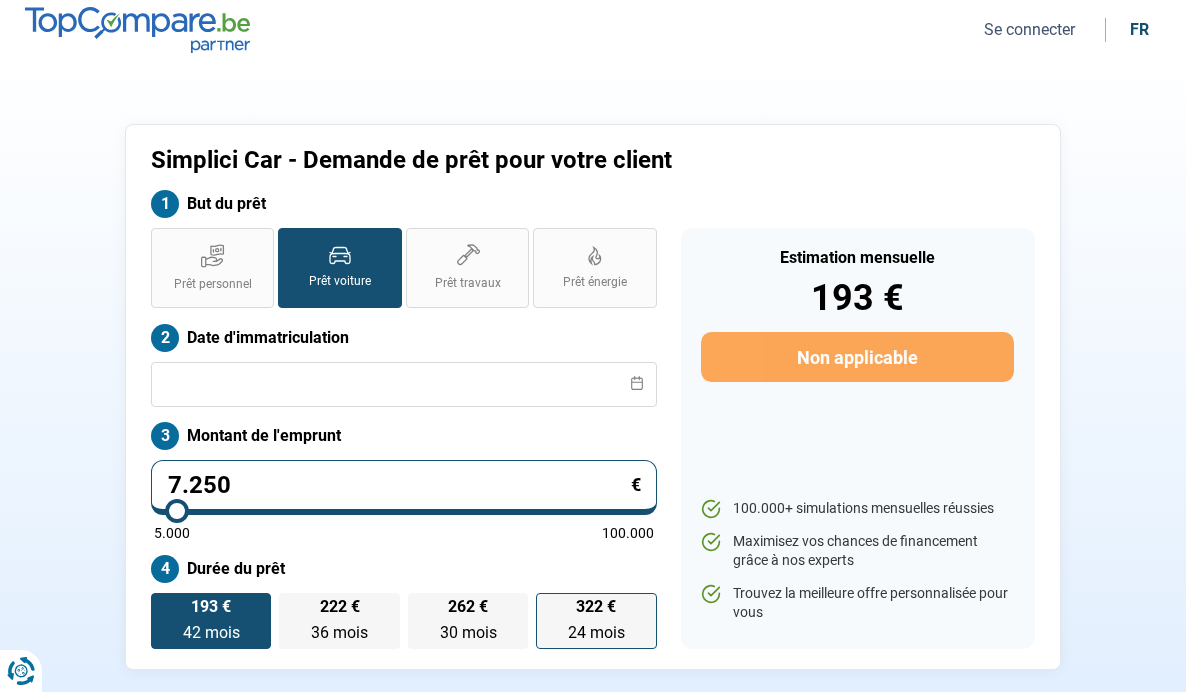 click on "322 €" at bounding box center [596, 607] 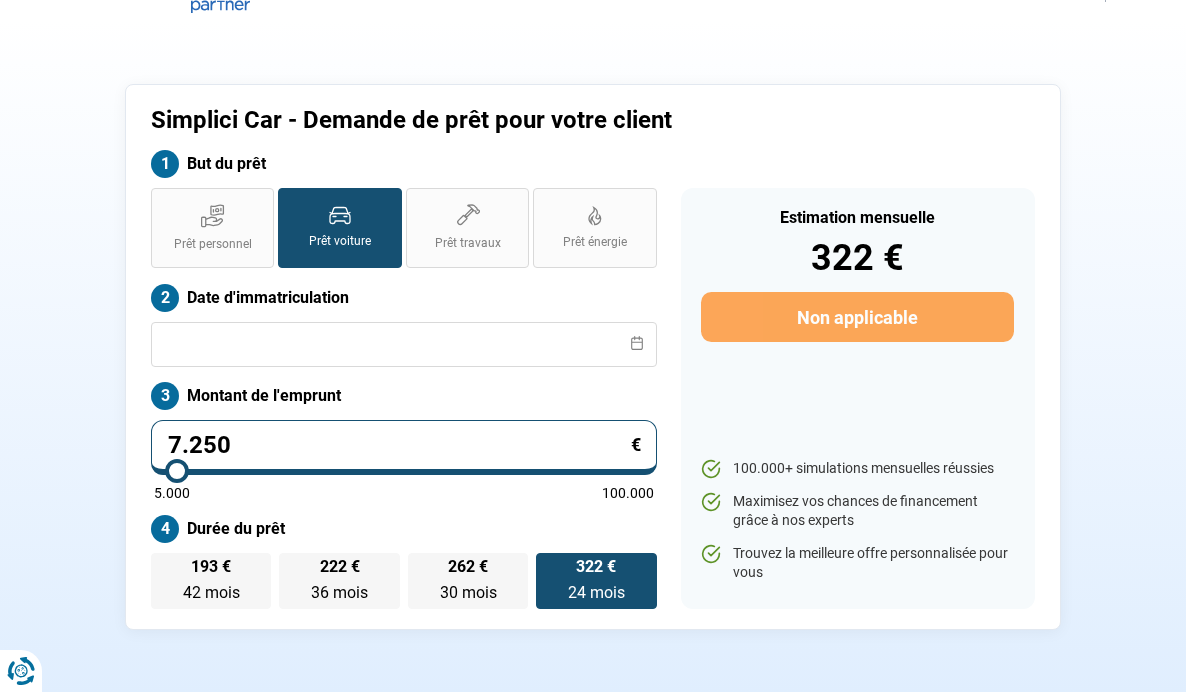 scroll, scrollTop: 0, scrollLeft: 0, axis: both 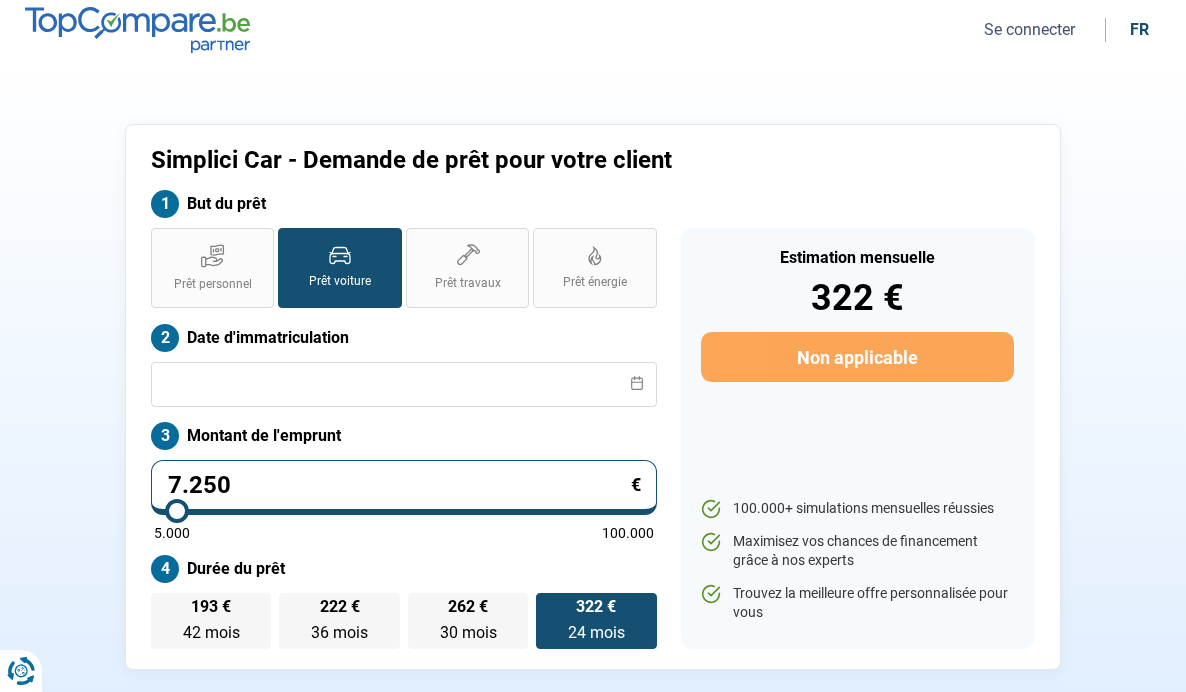 click on "7.250" at bounding box center (404, 487) 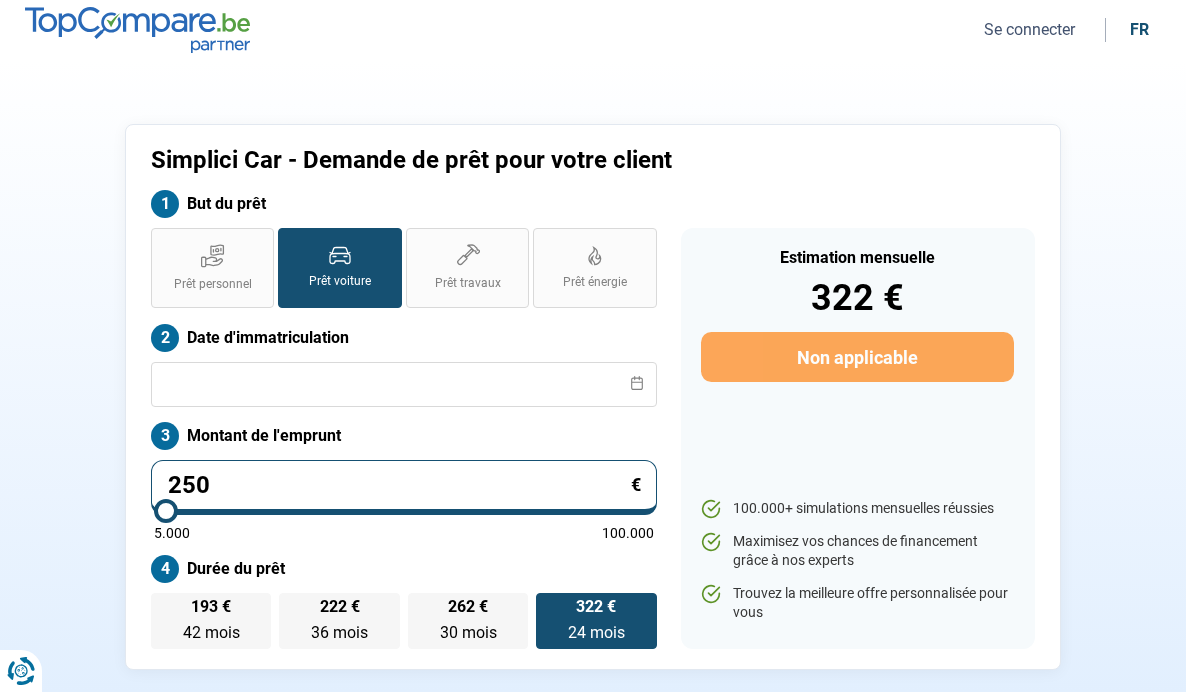 type on "25" 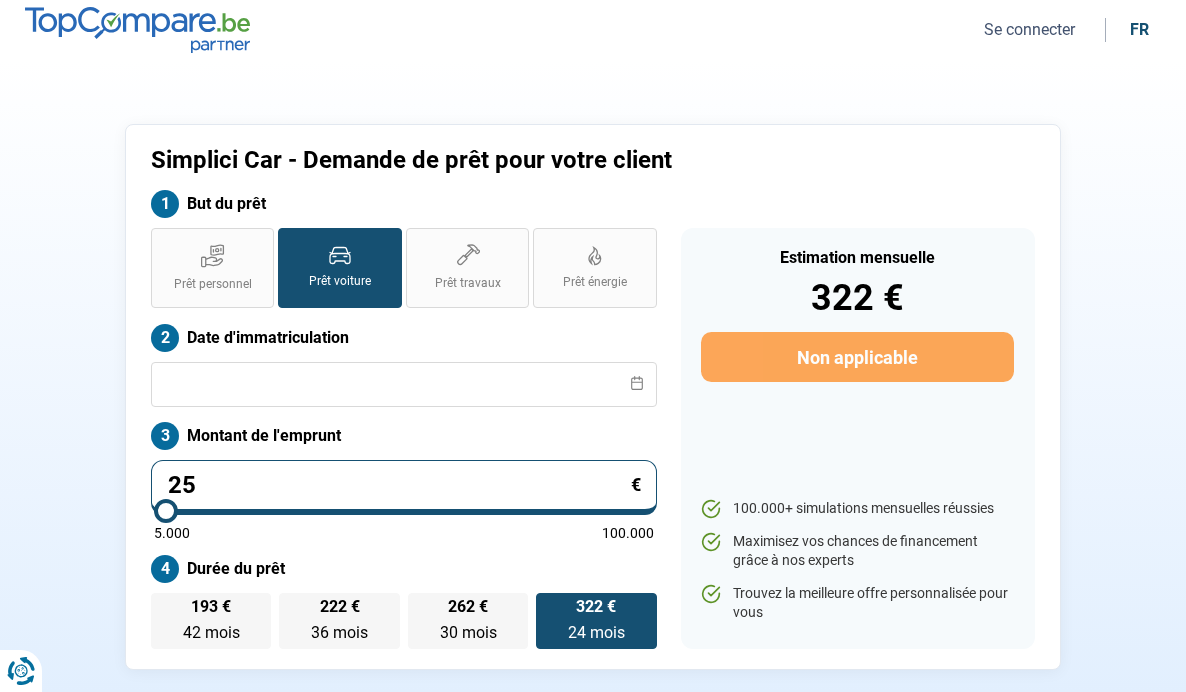 type on "5000" 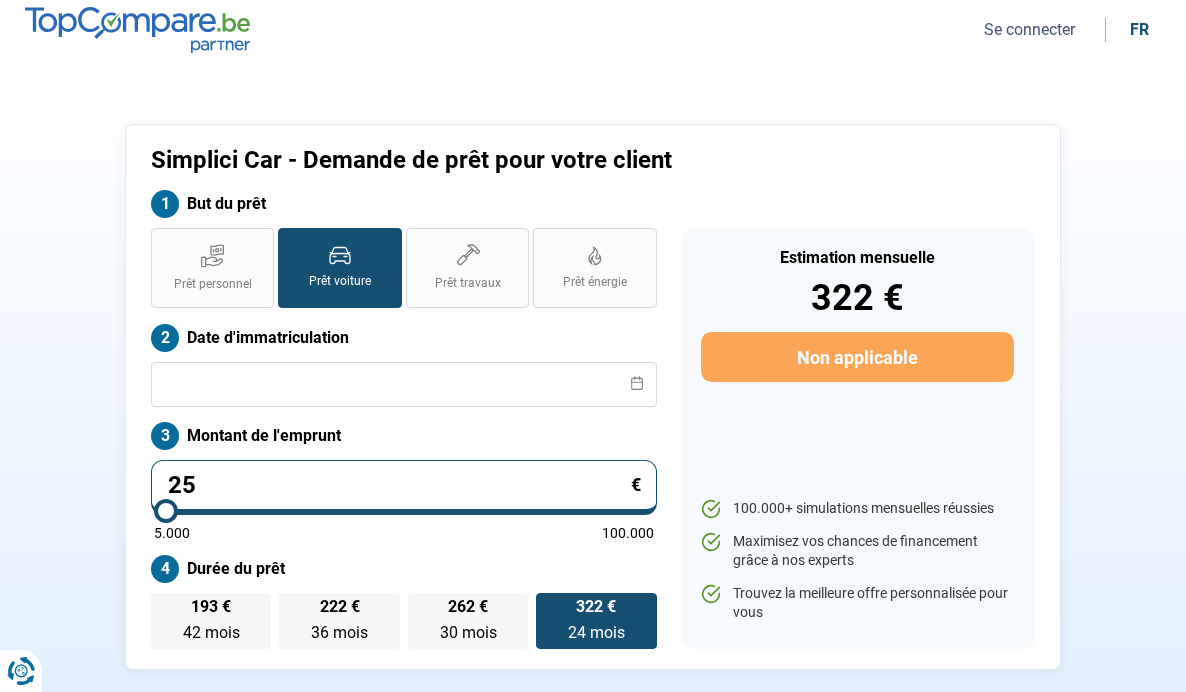 type on "2" 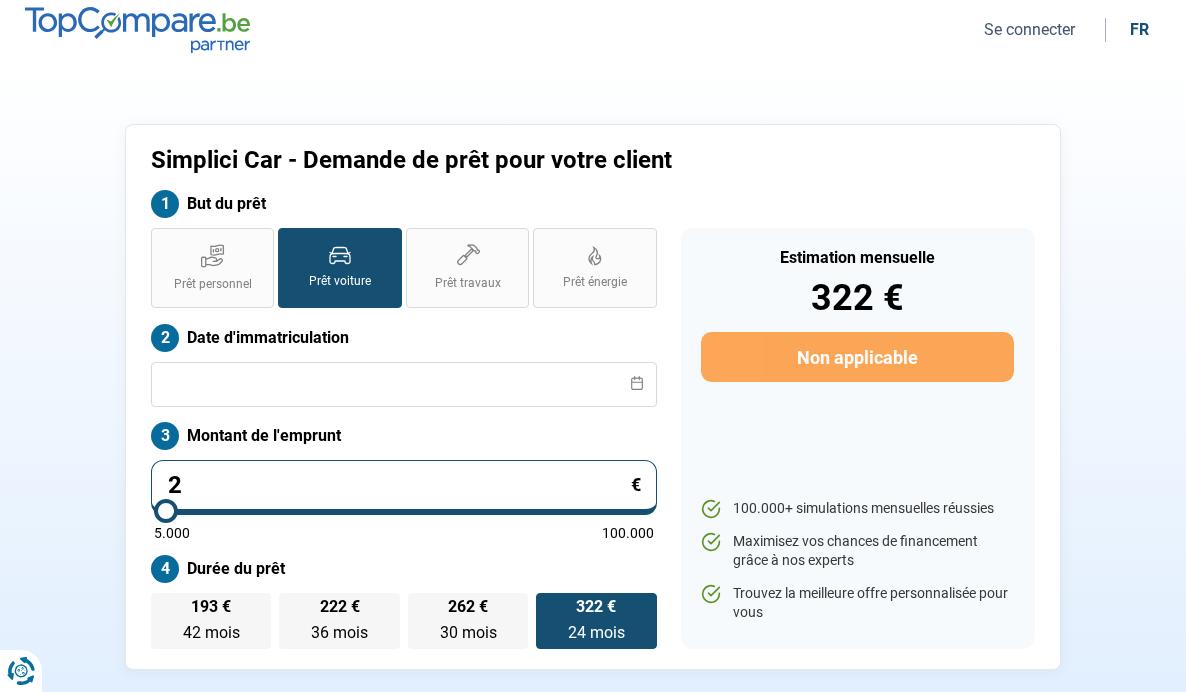 type on "0" 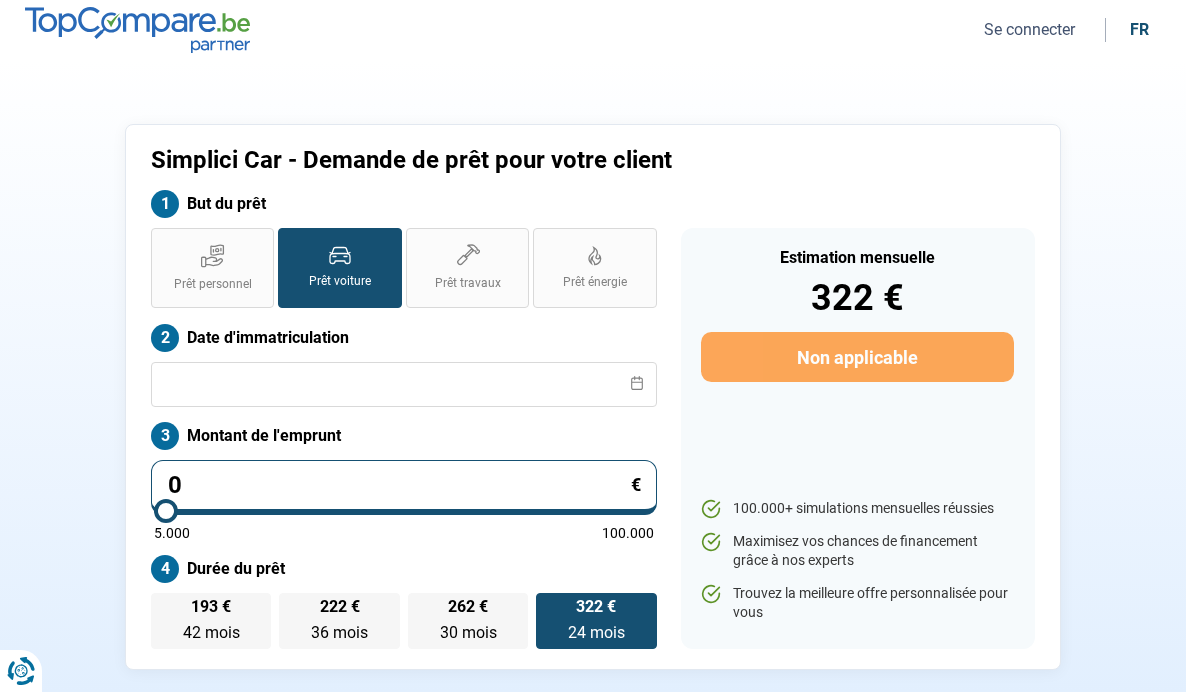 type on "1" 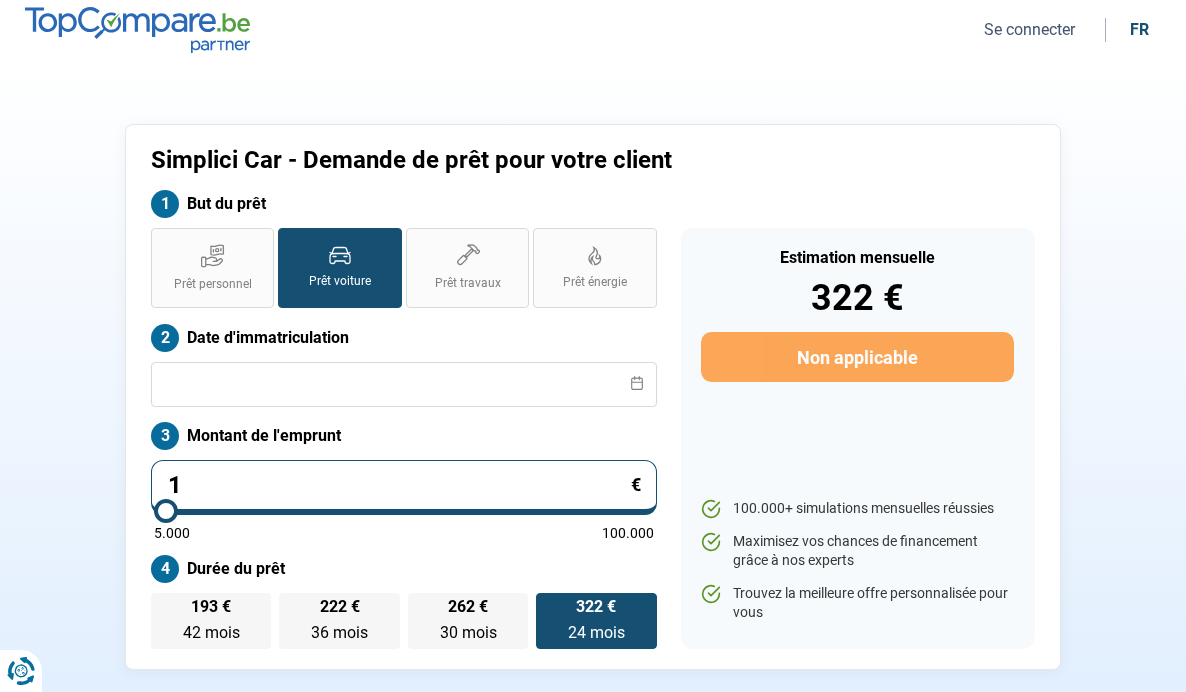 type on "5000" 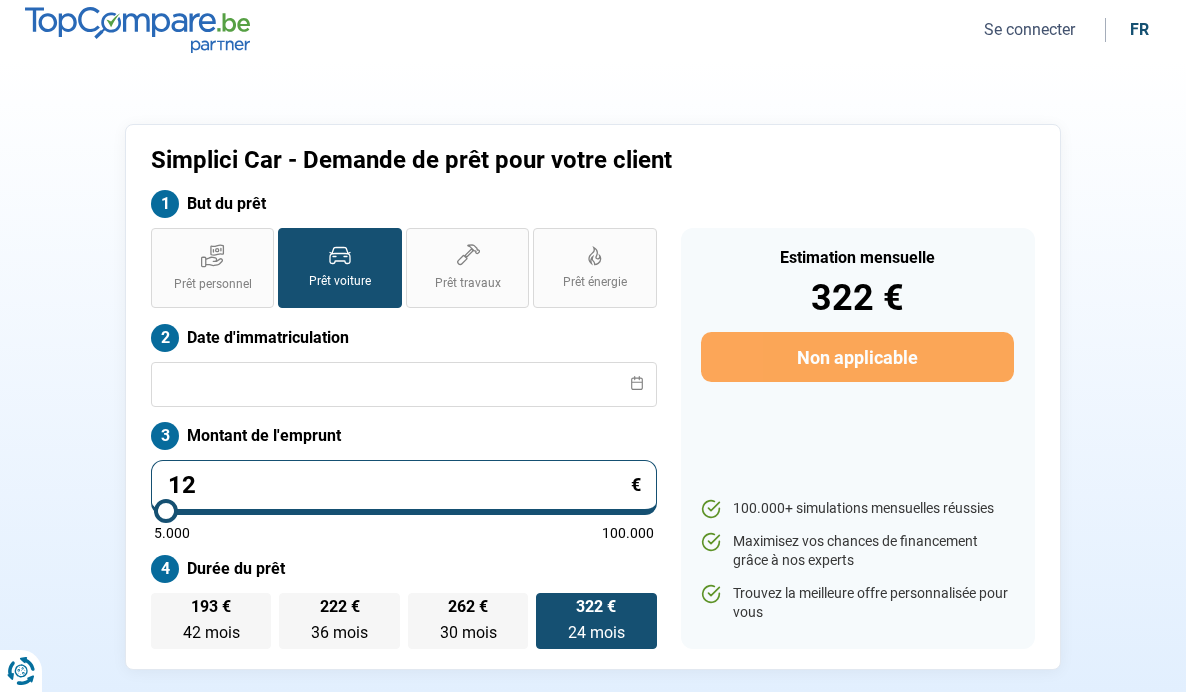 type on "122" 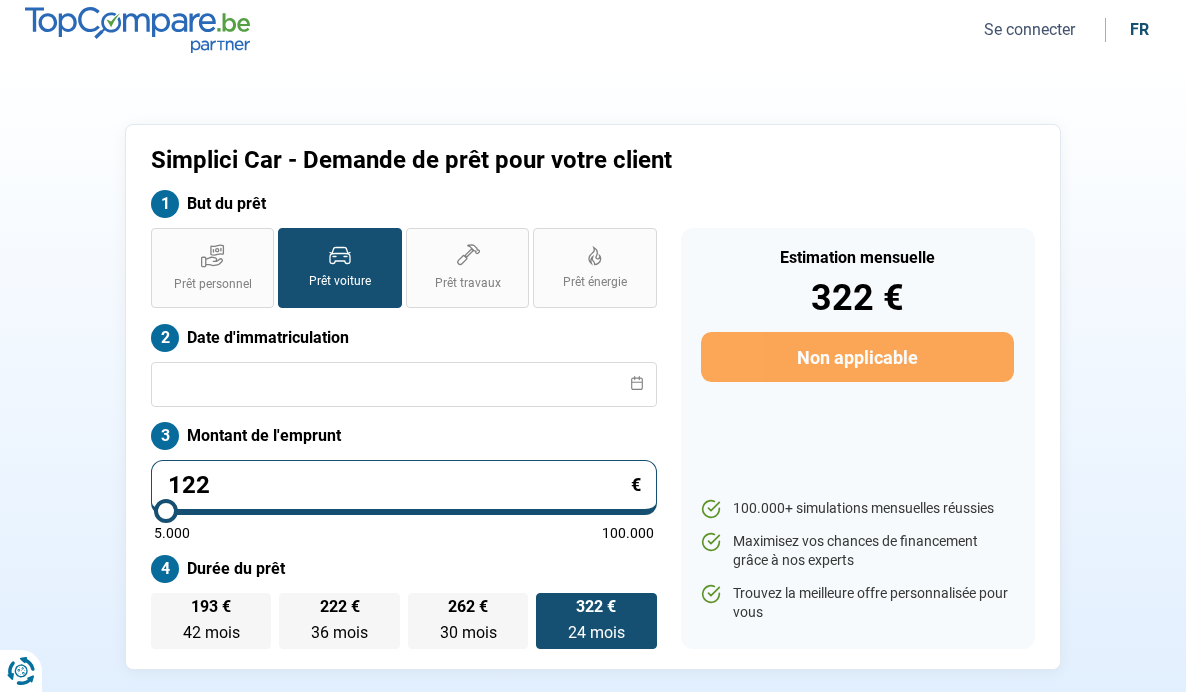 type on "5.000" 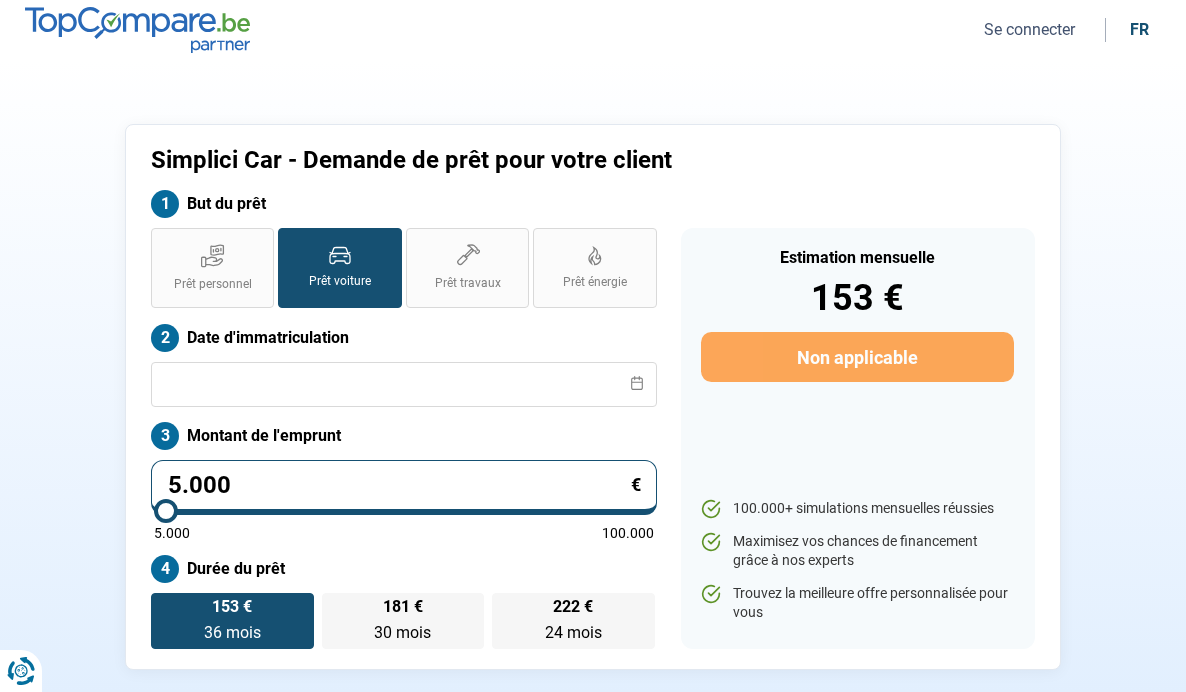 type on "50.000" 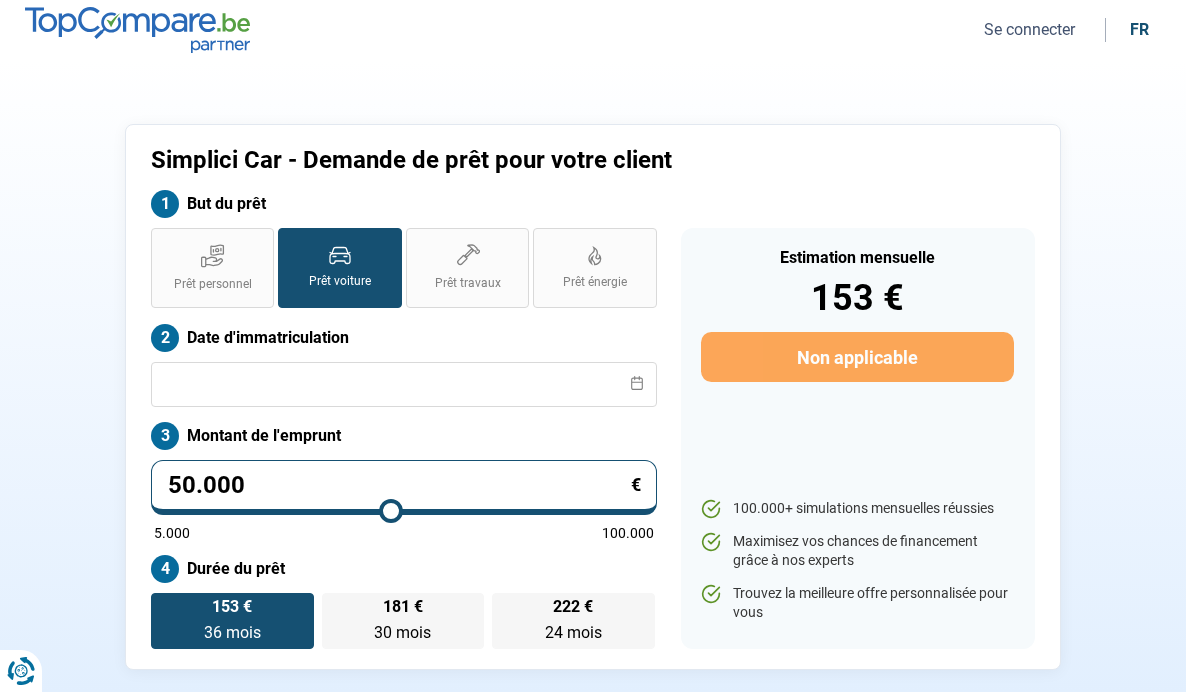 type on "5.000" 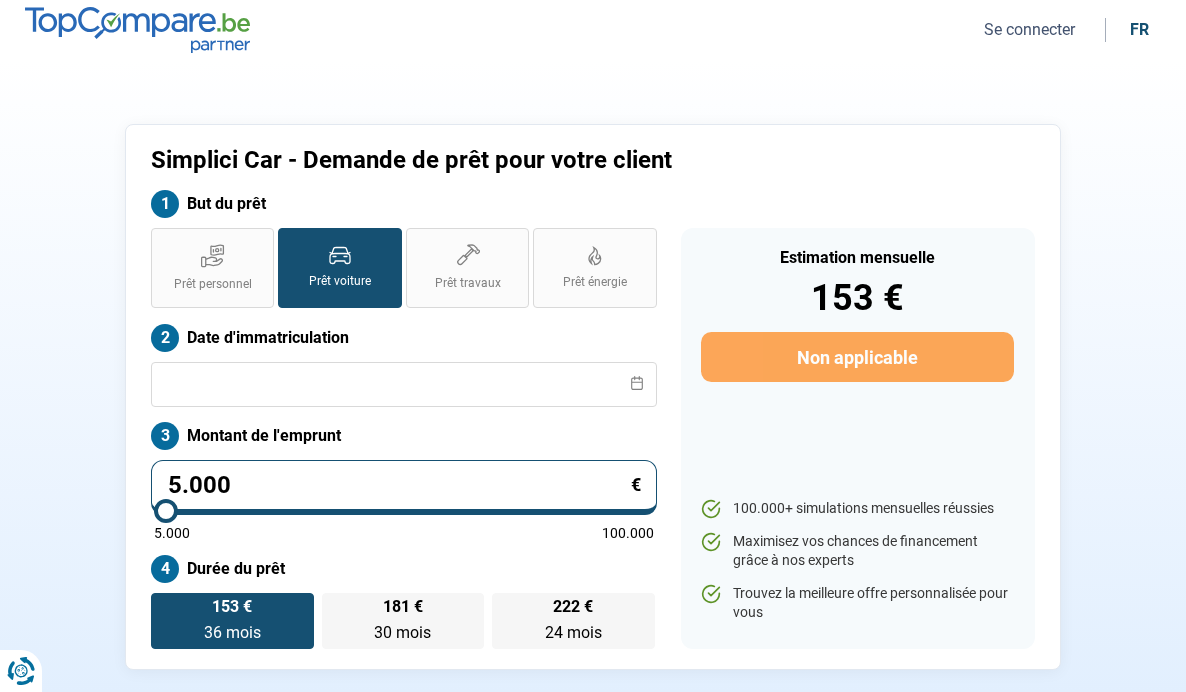 type on "500" 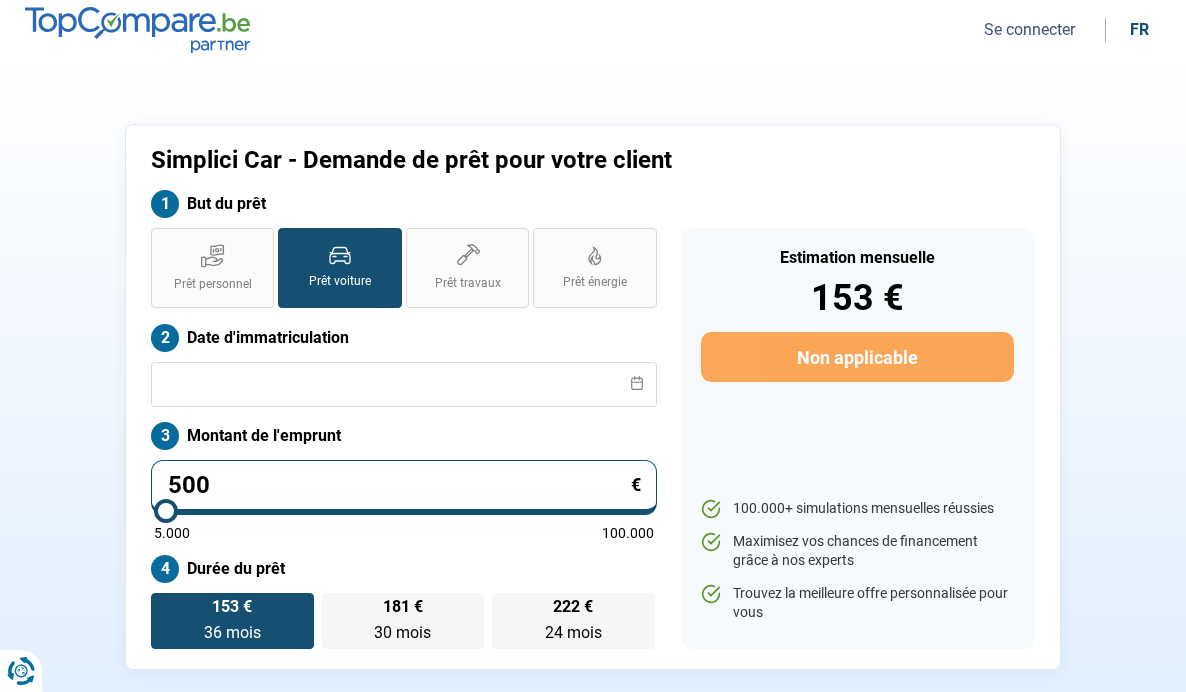 type on "50" 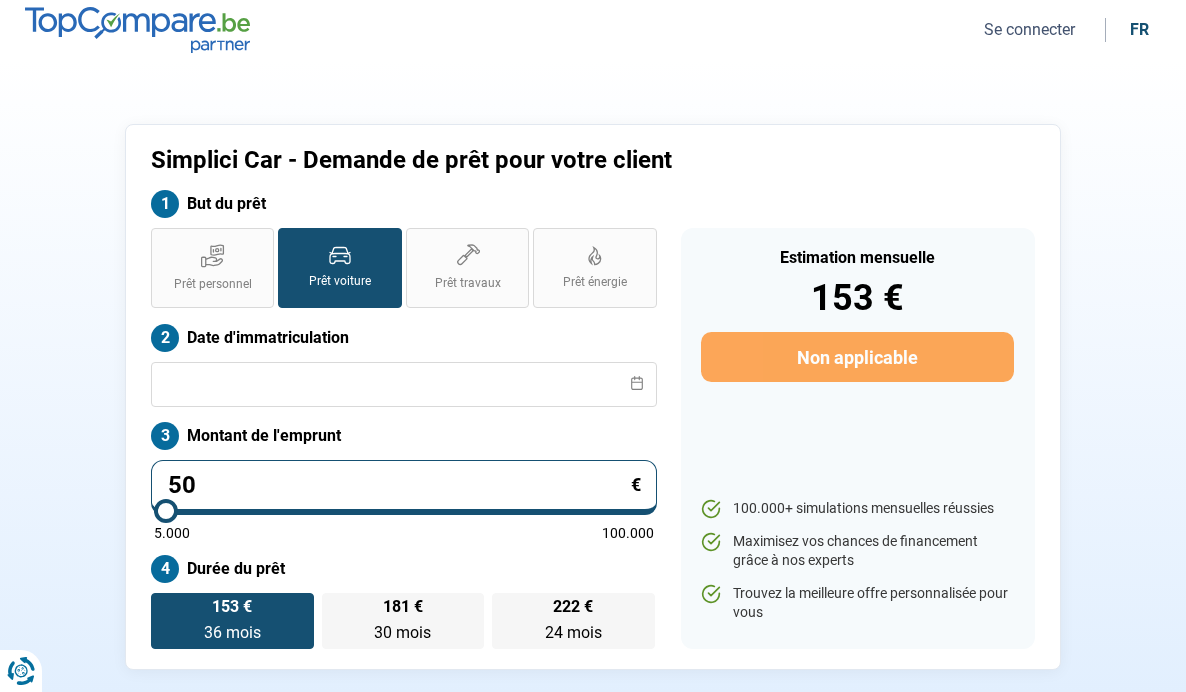 type on "5" 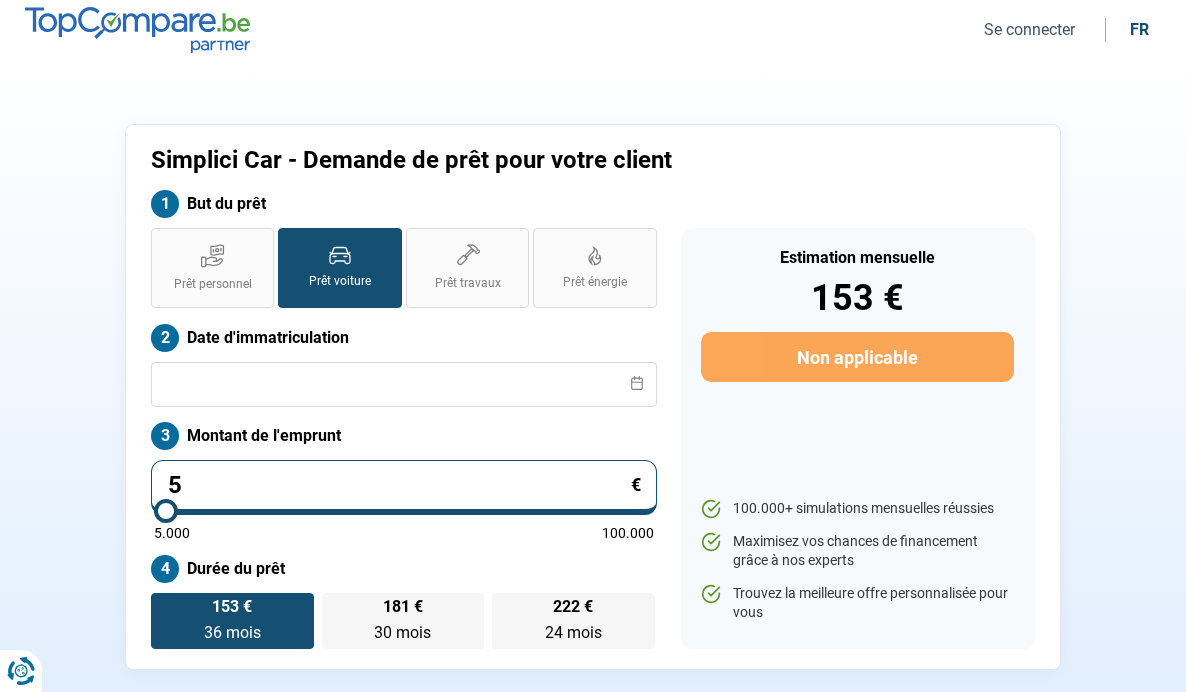 type on "0" 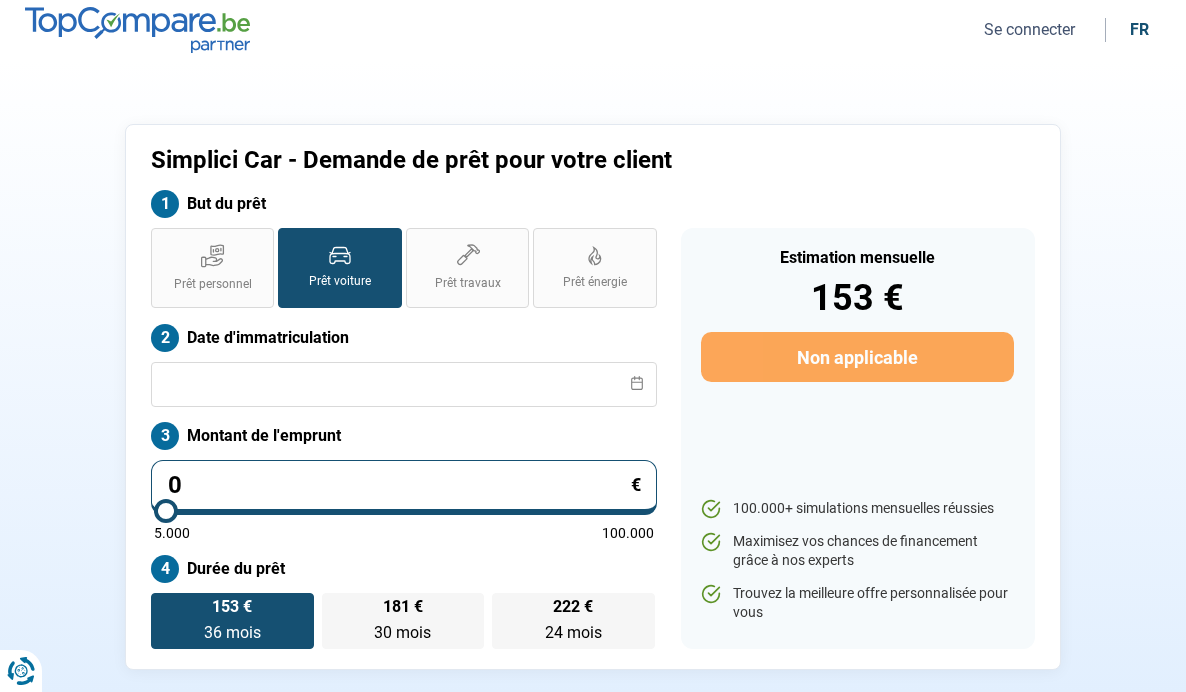 type on "1" 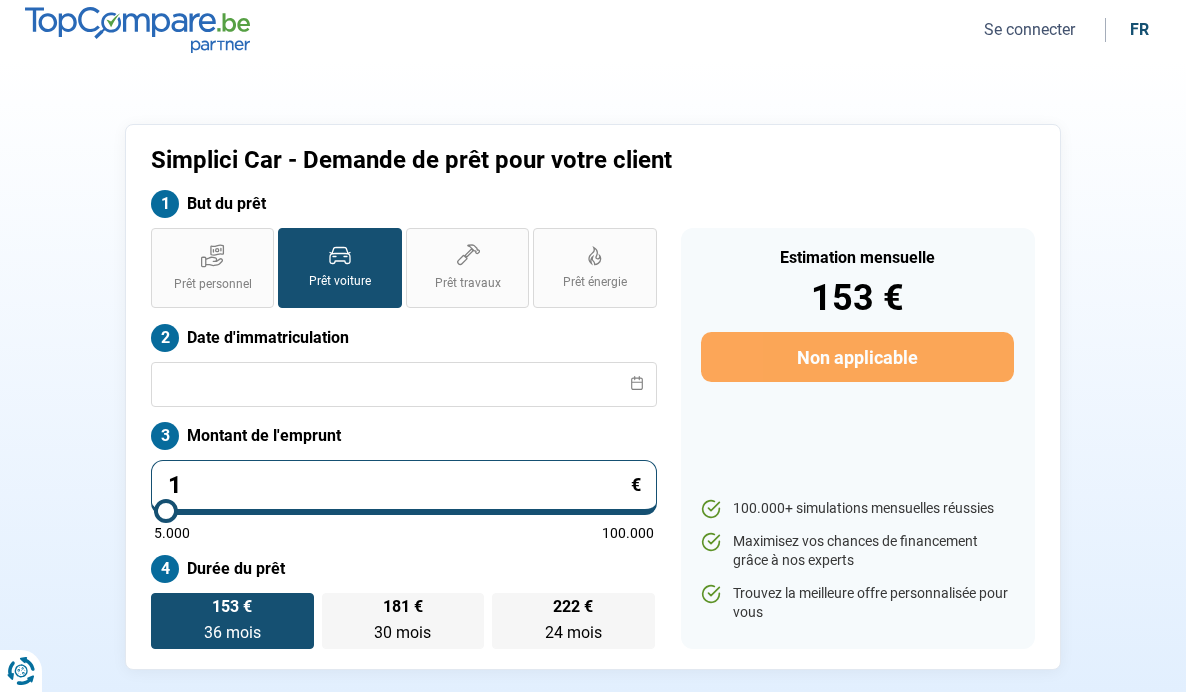 type on "12" 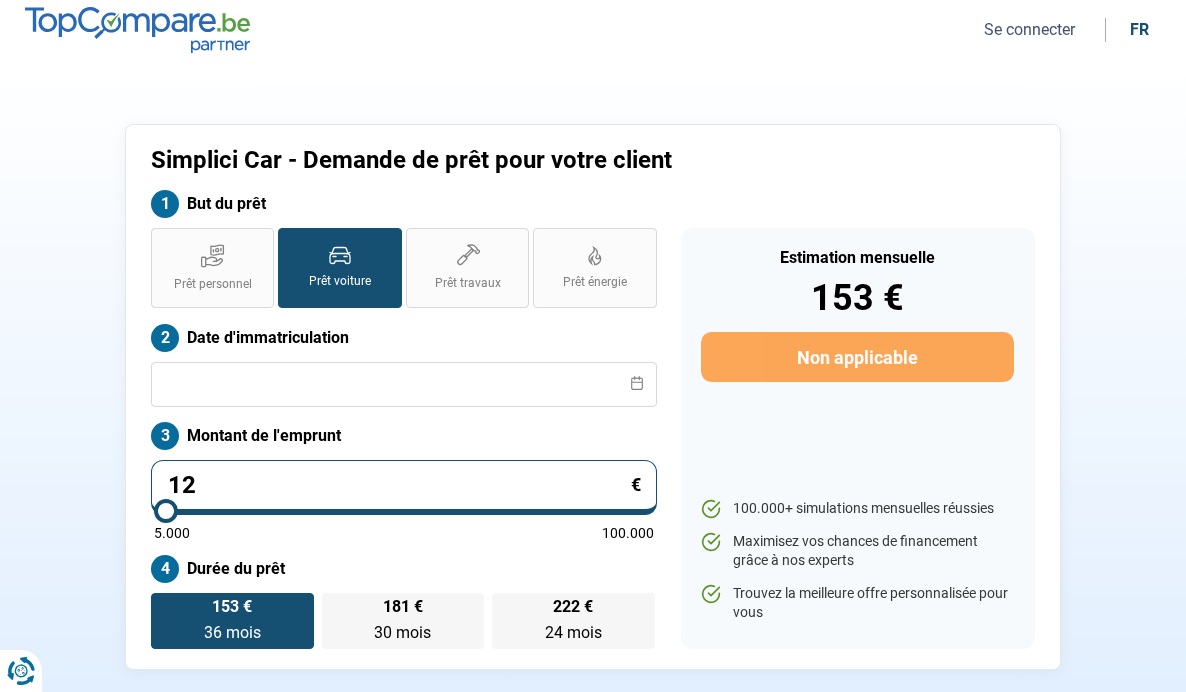 type on "122" 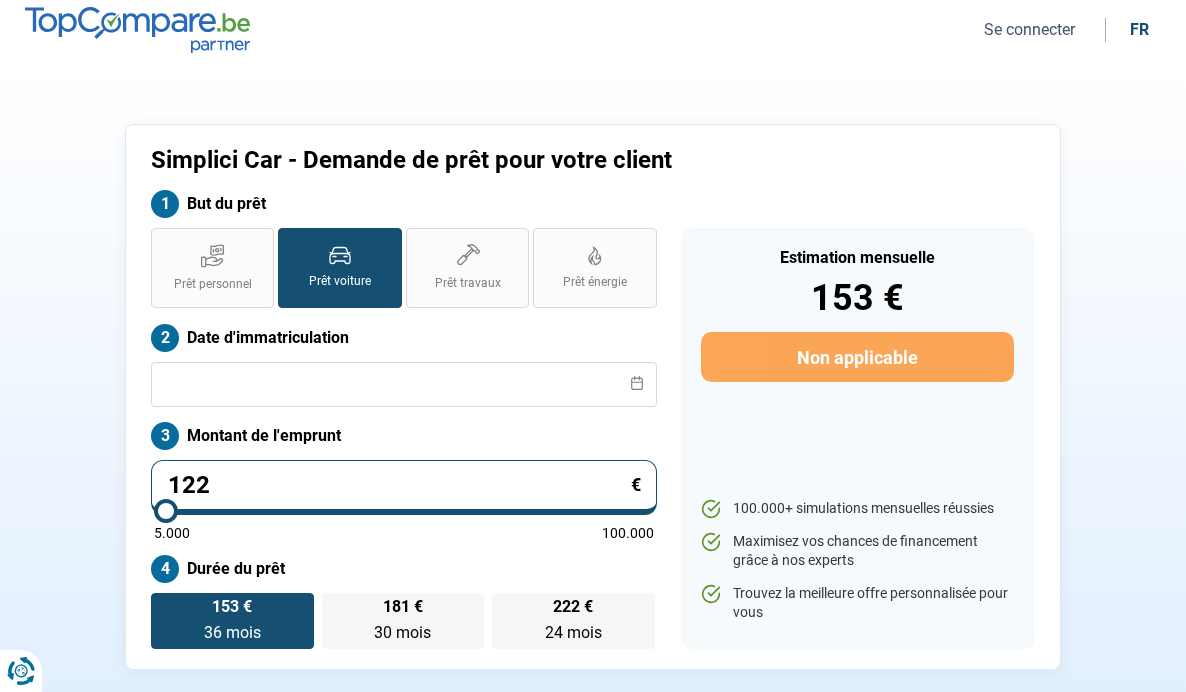 type on "1.225" 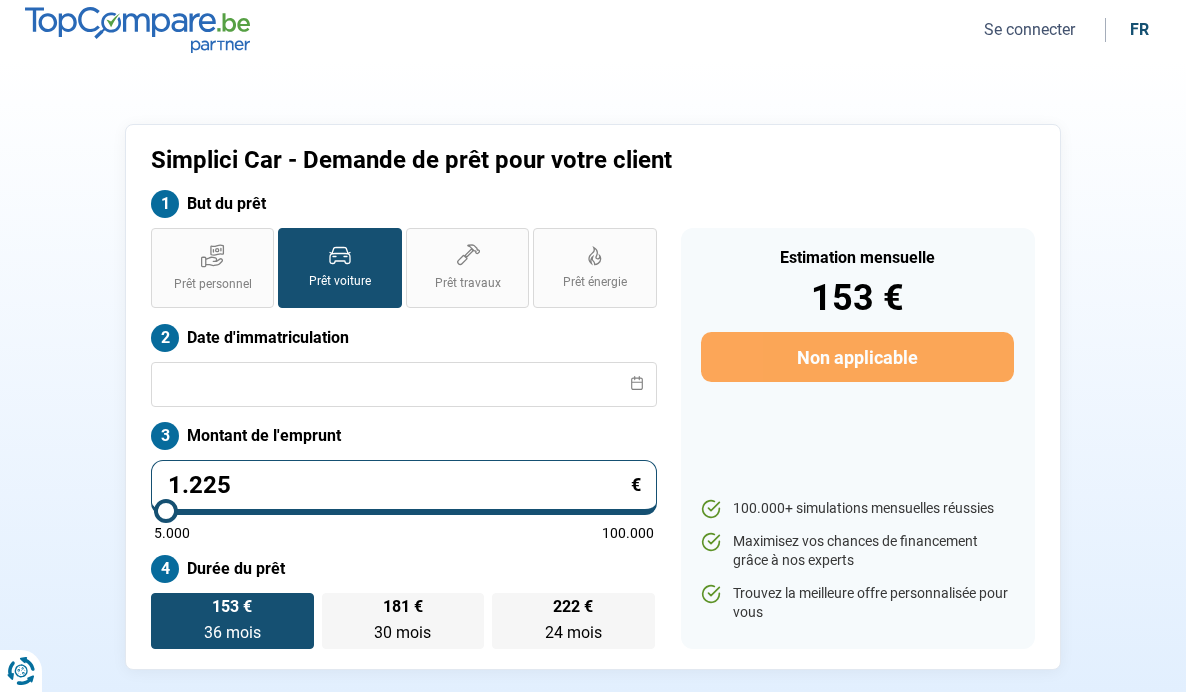 type on "12.250" 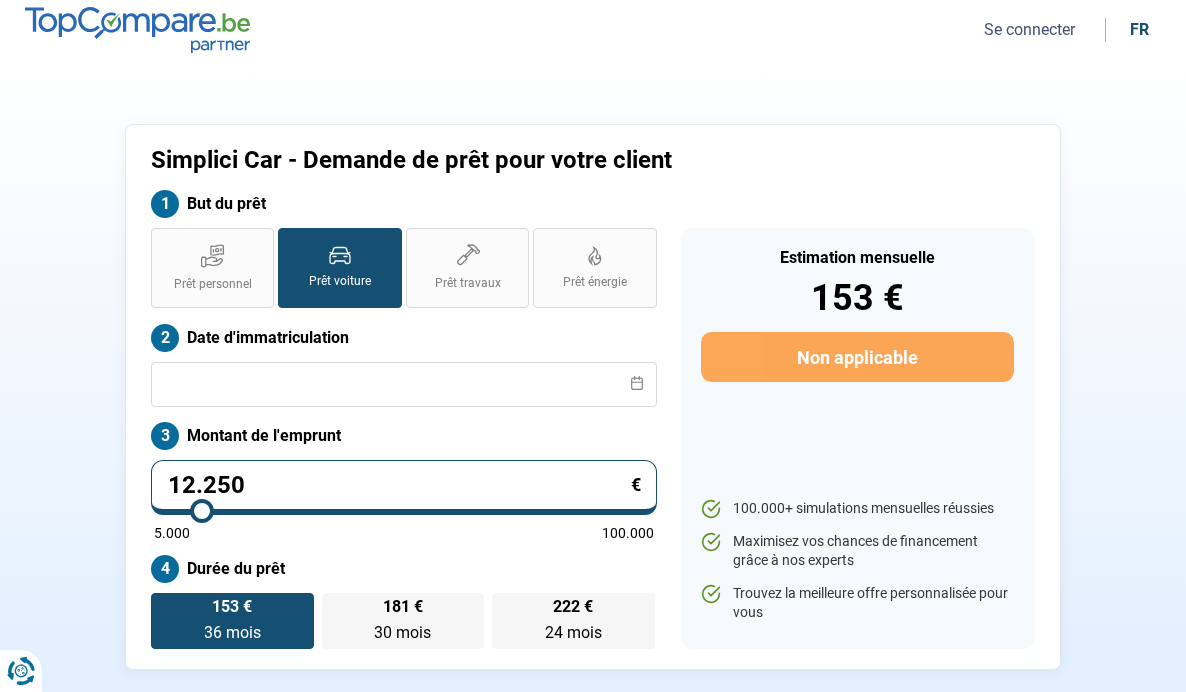 radio on "false" 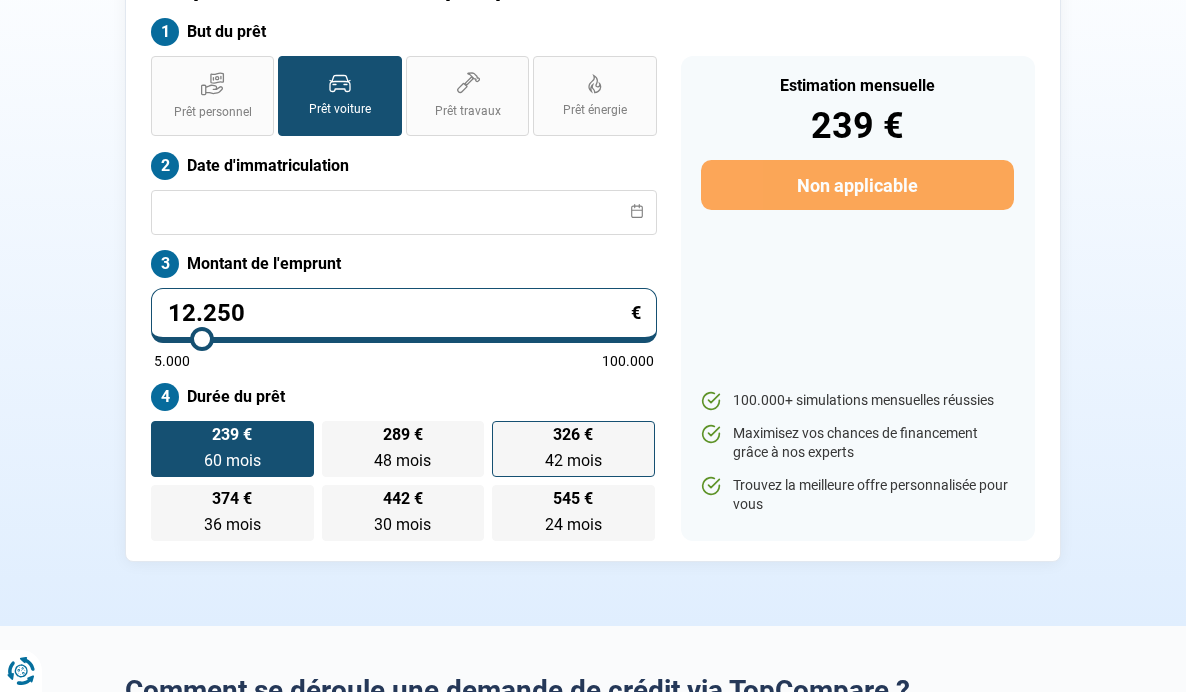 scroll, scrollTop: 0, scrollLeft: 0, axis: both 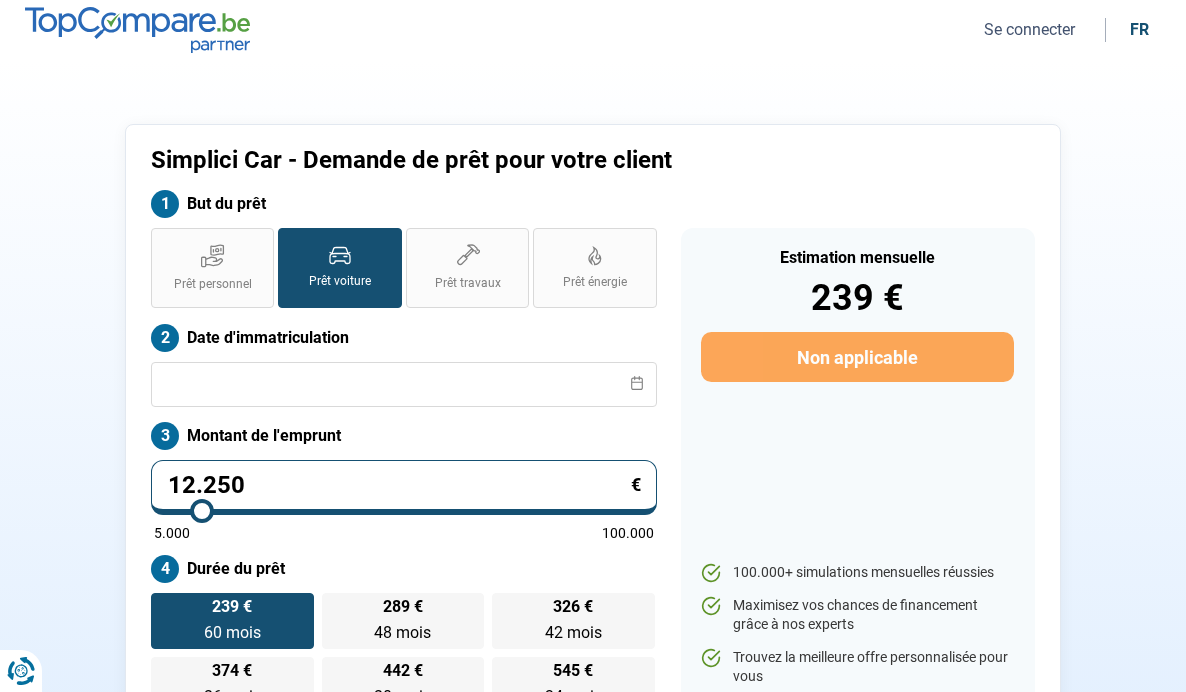 type on "12.250" 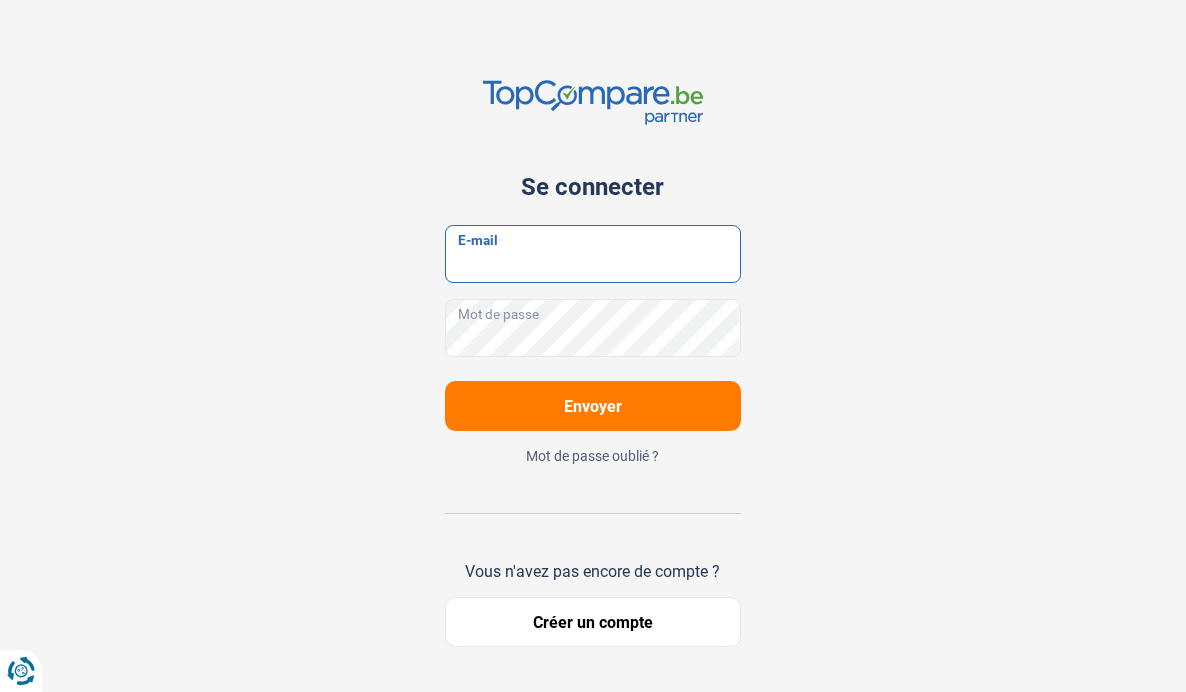 click on "E-mail" at bounding box center (593, 254) 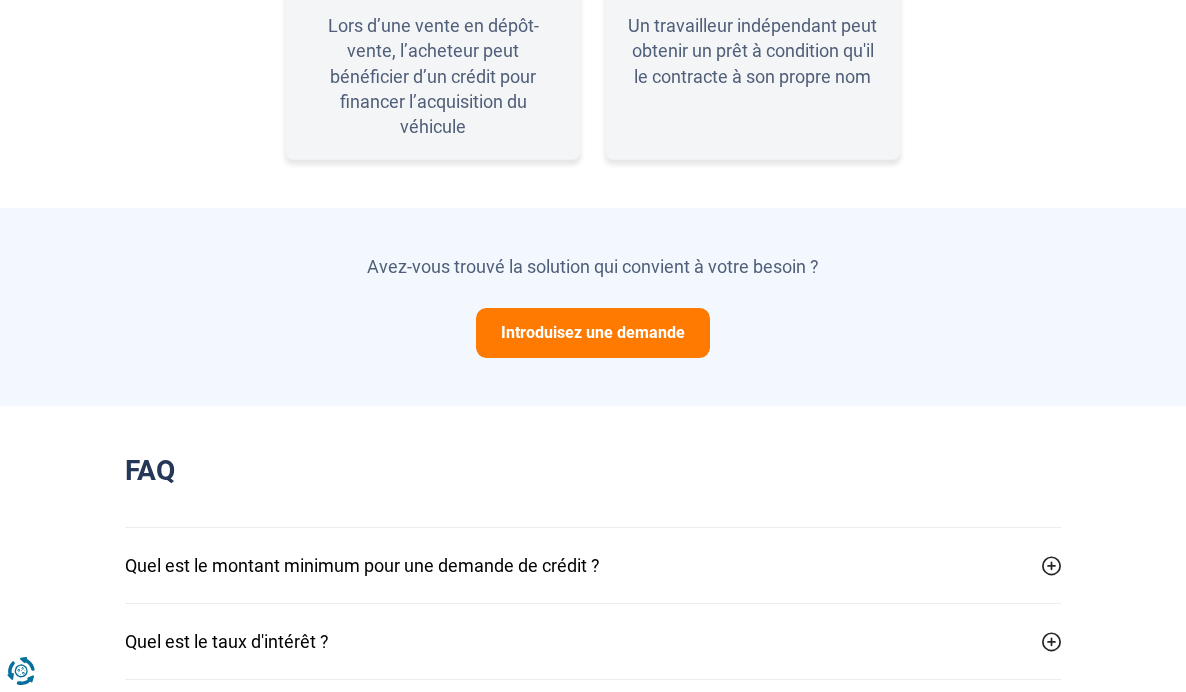 scroll, scrollTop: 1764, scrollLeft: 0, axis: vertical 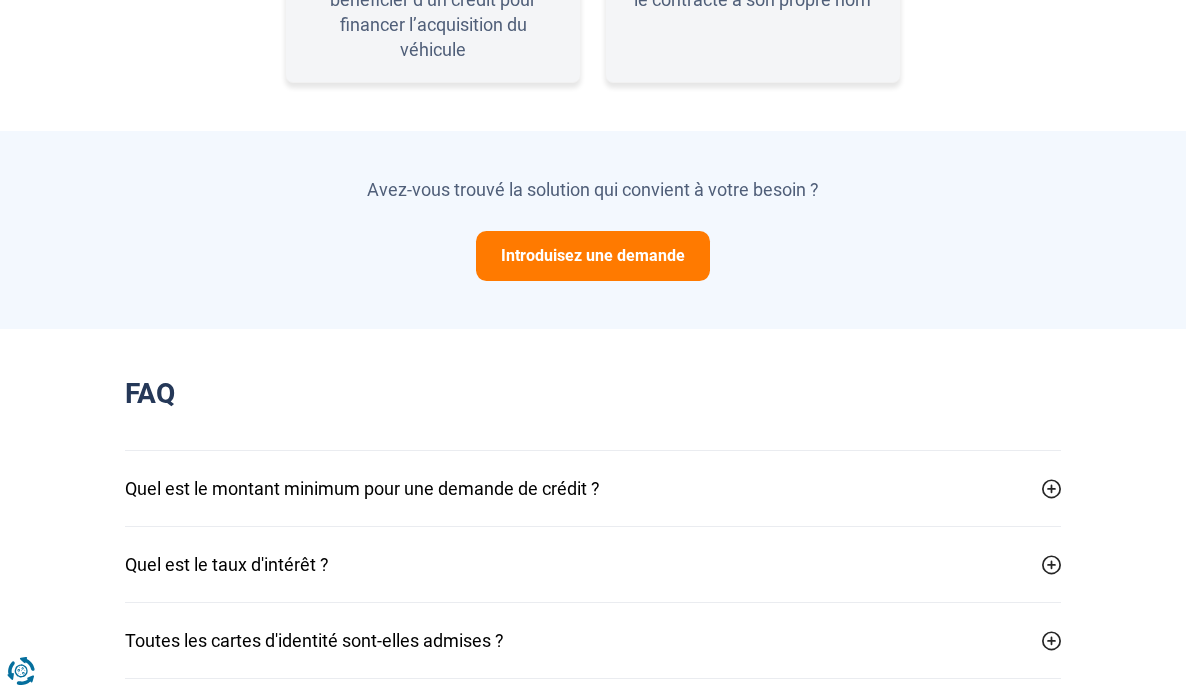 click on "Introduisez une demande" at bounding box center [593, 256] 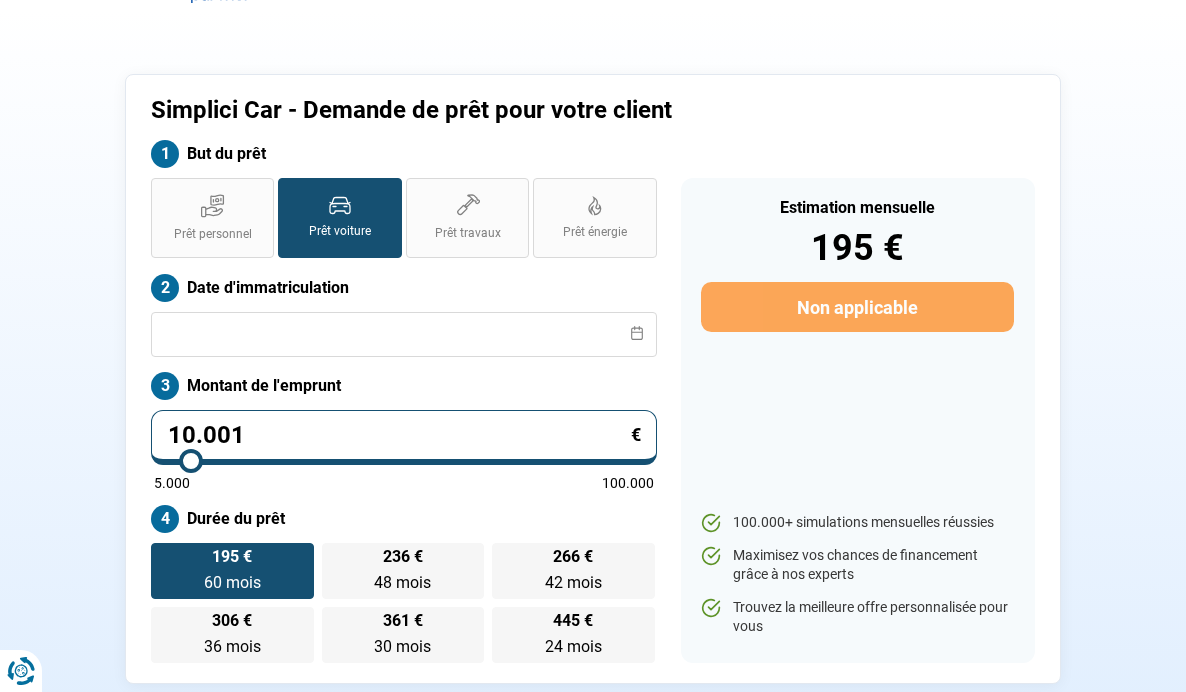 scroll, scrollTop: 0, scrollLeft: 0, axis: both 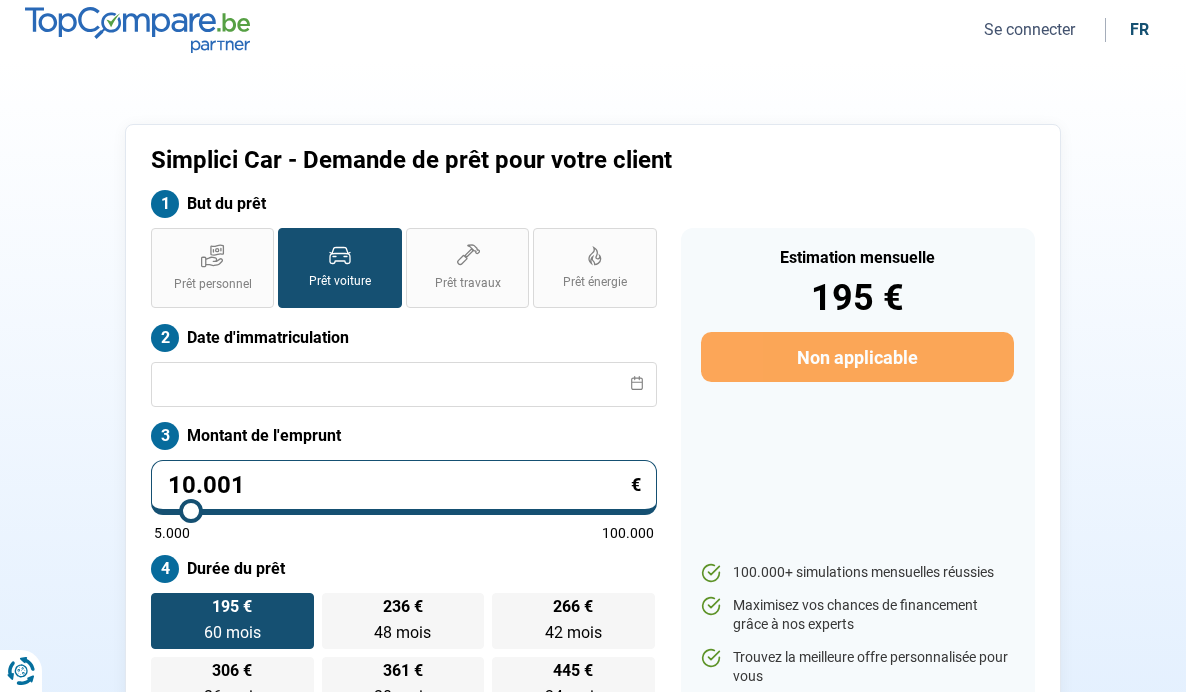 click on "10.001" at bounding box center [404, 487] 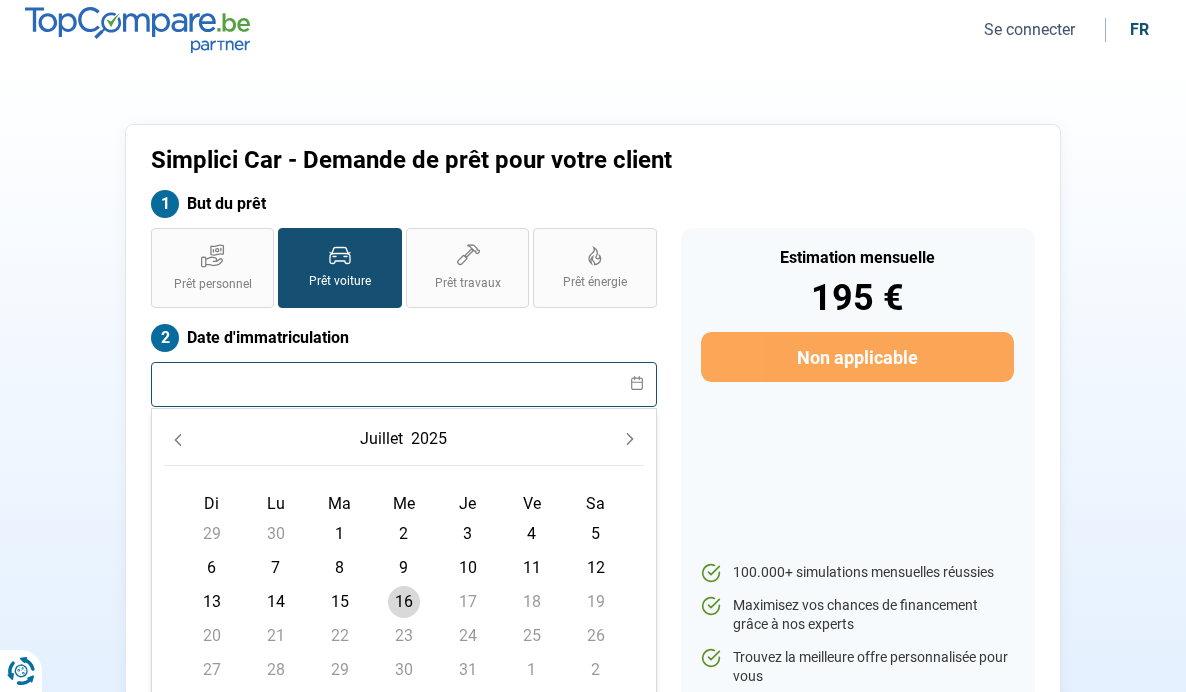 click at bounding box center [404, 384] 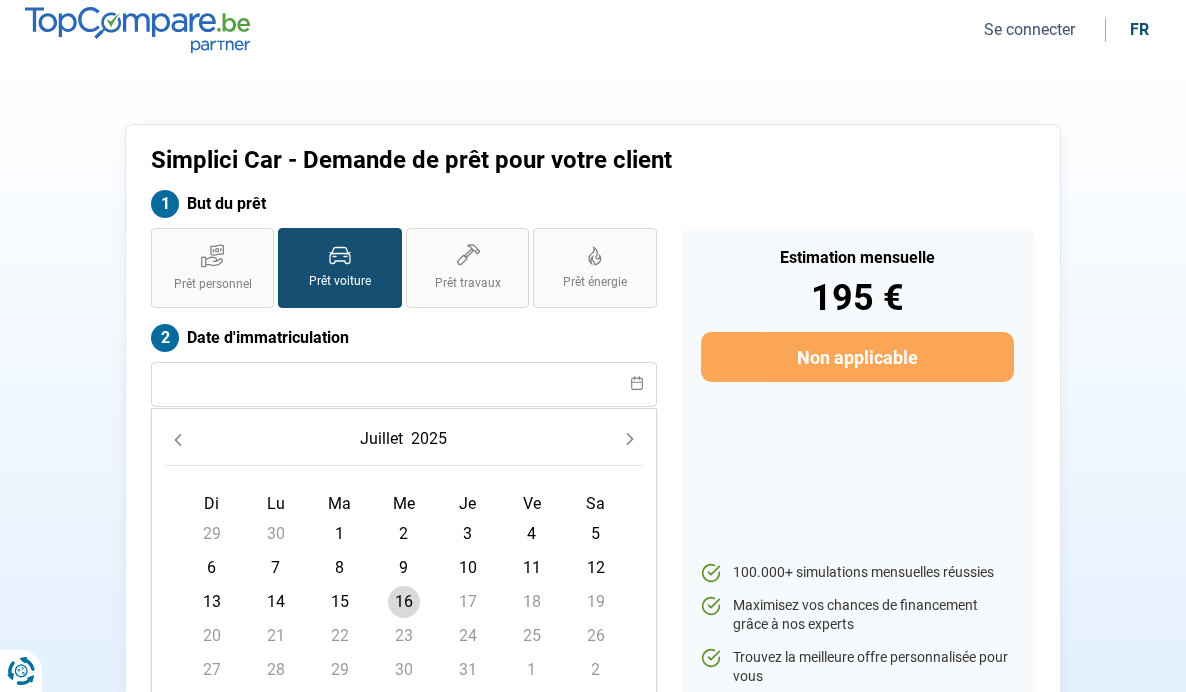 click on "juillet" 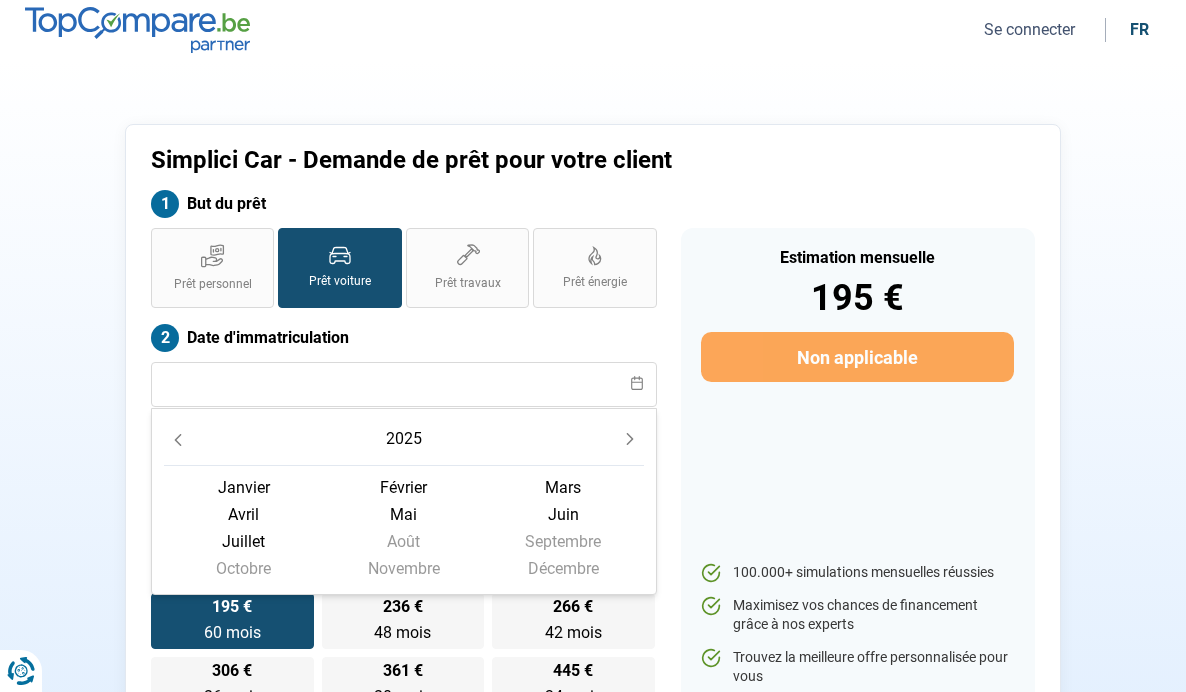 click 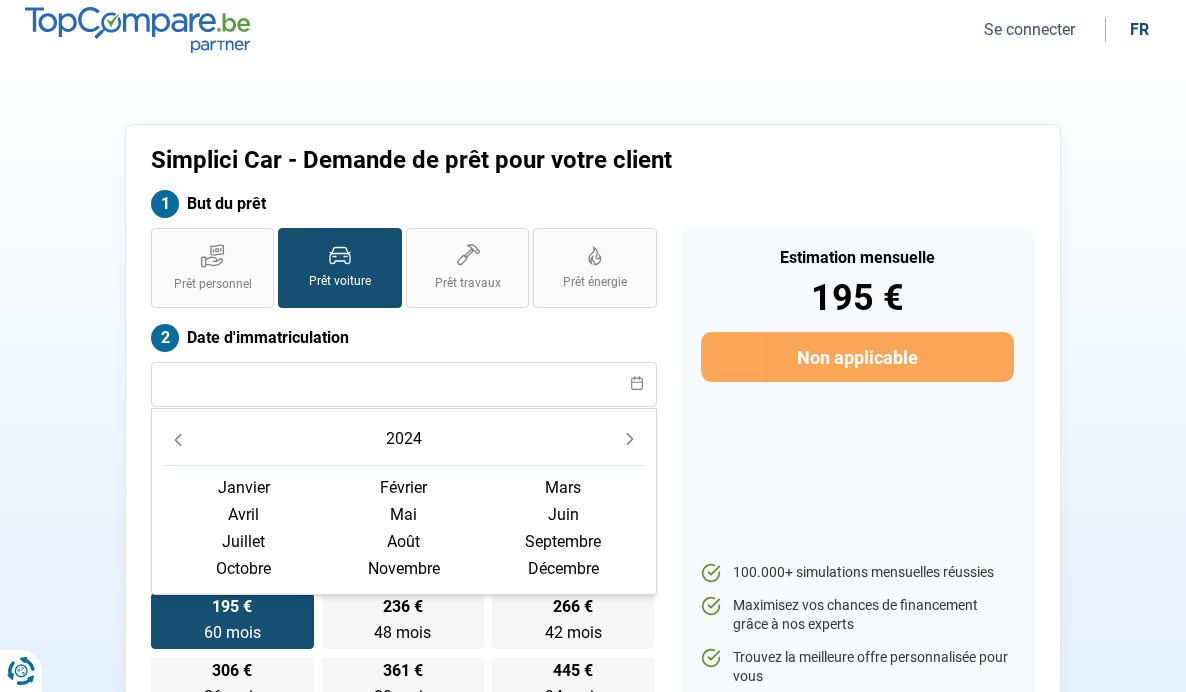 click 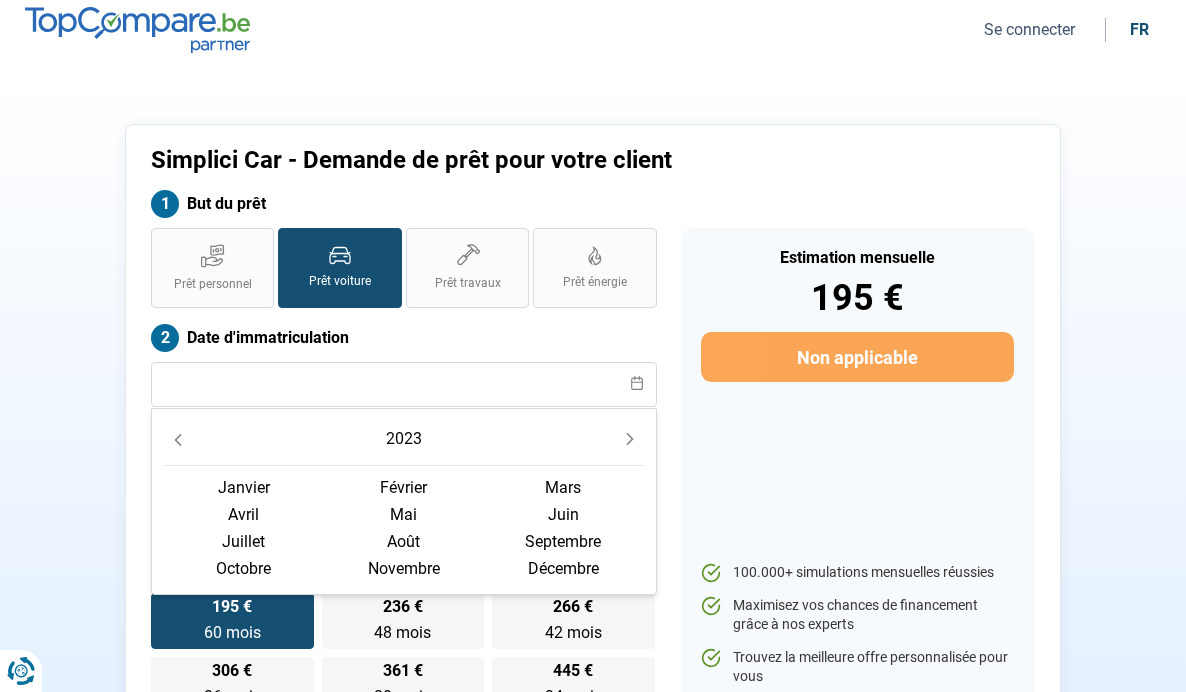 click 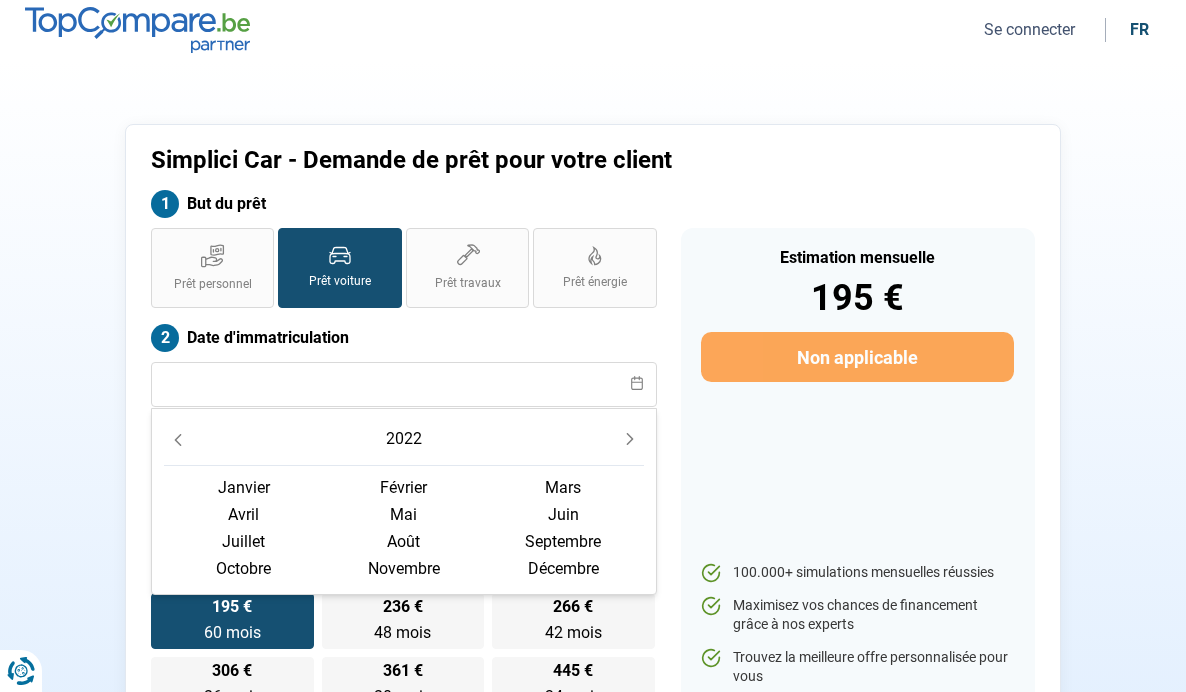click 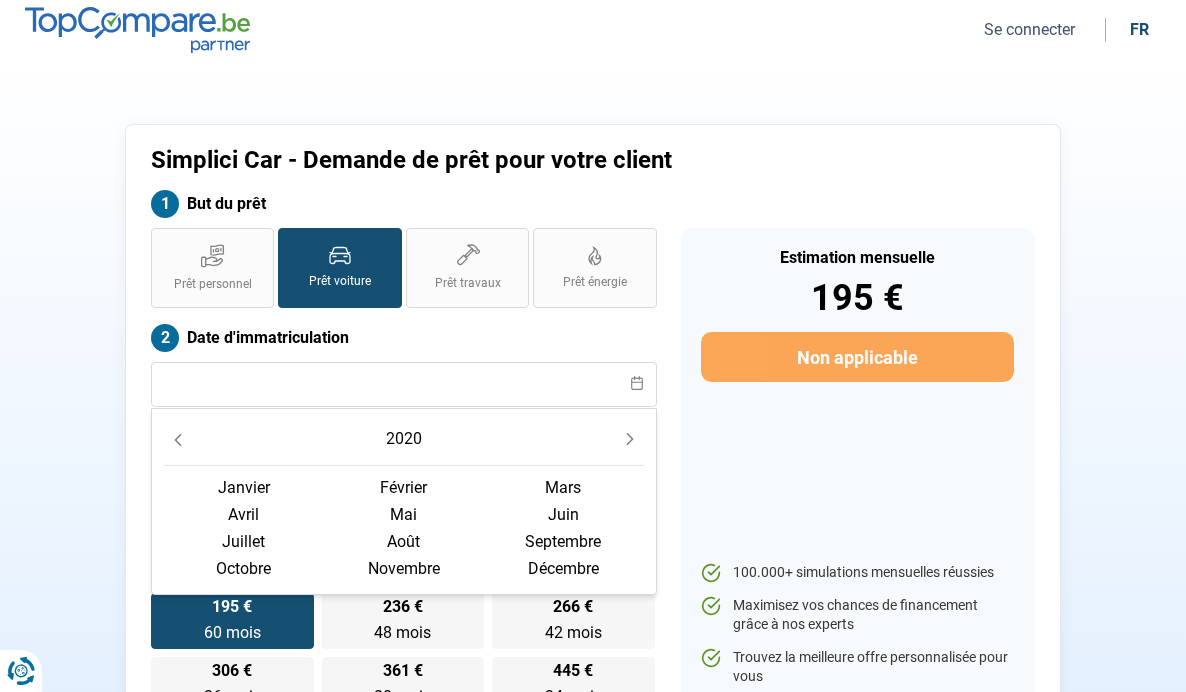 click 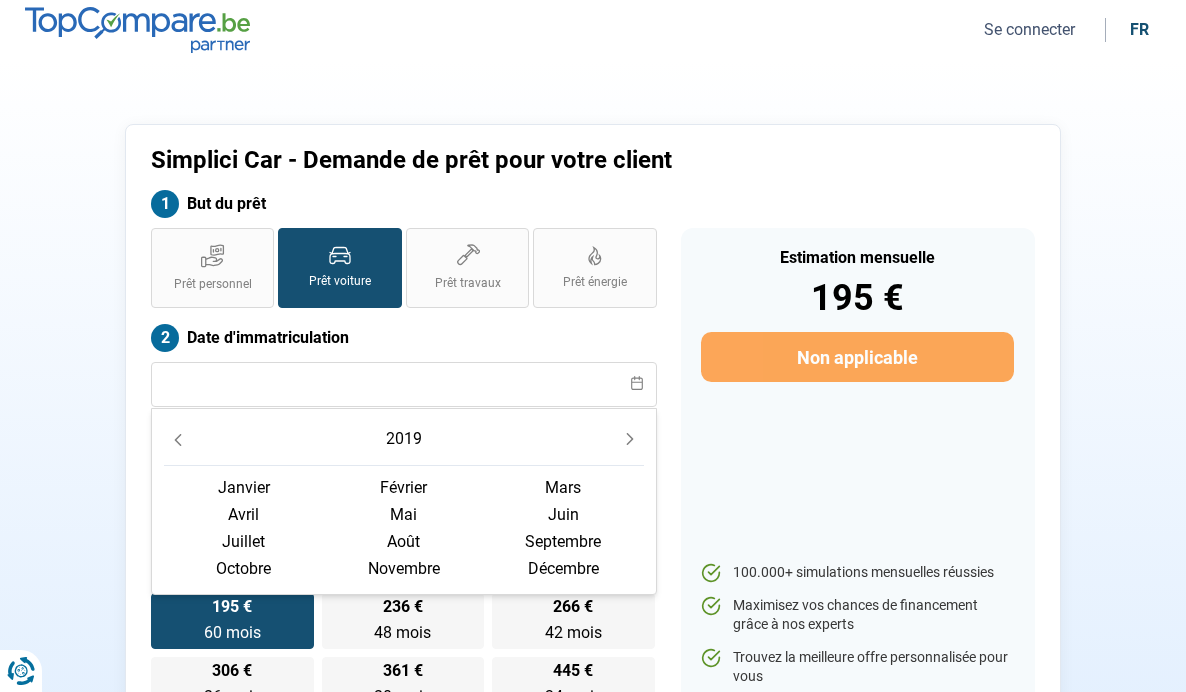click 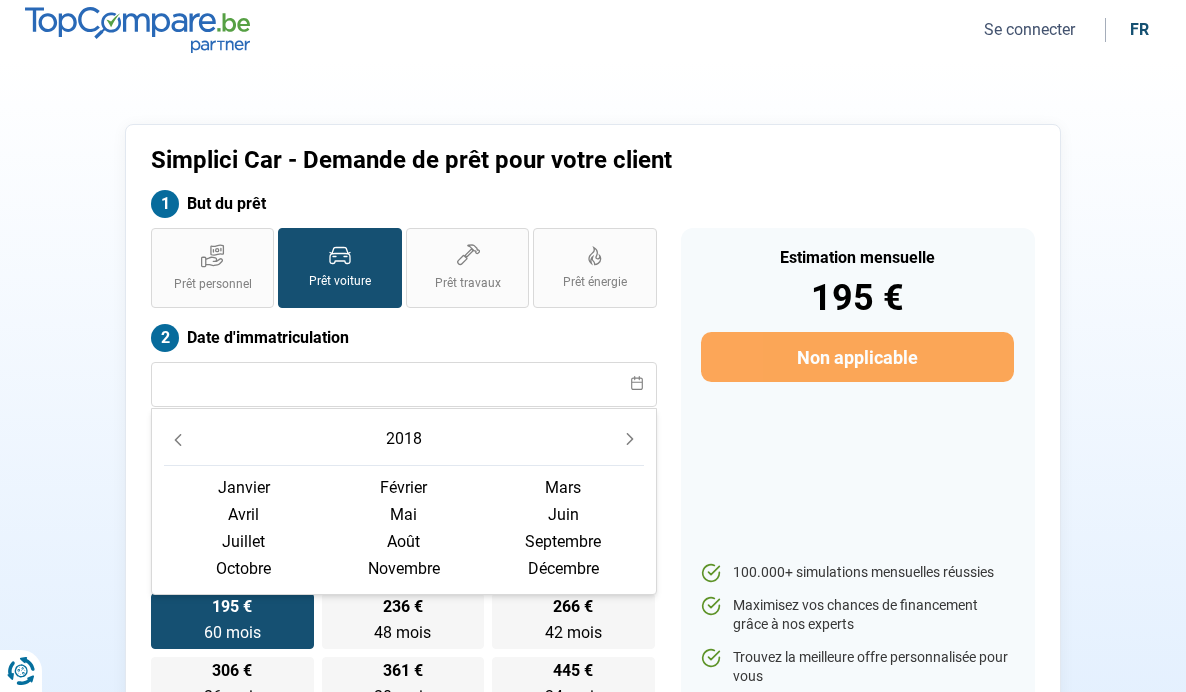 click 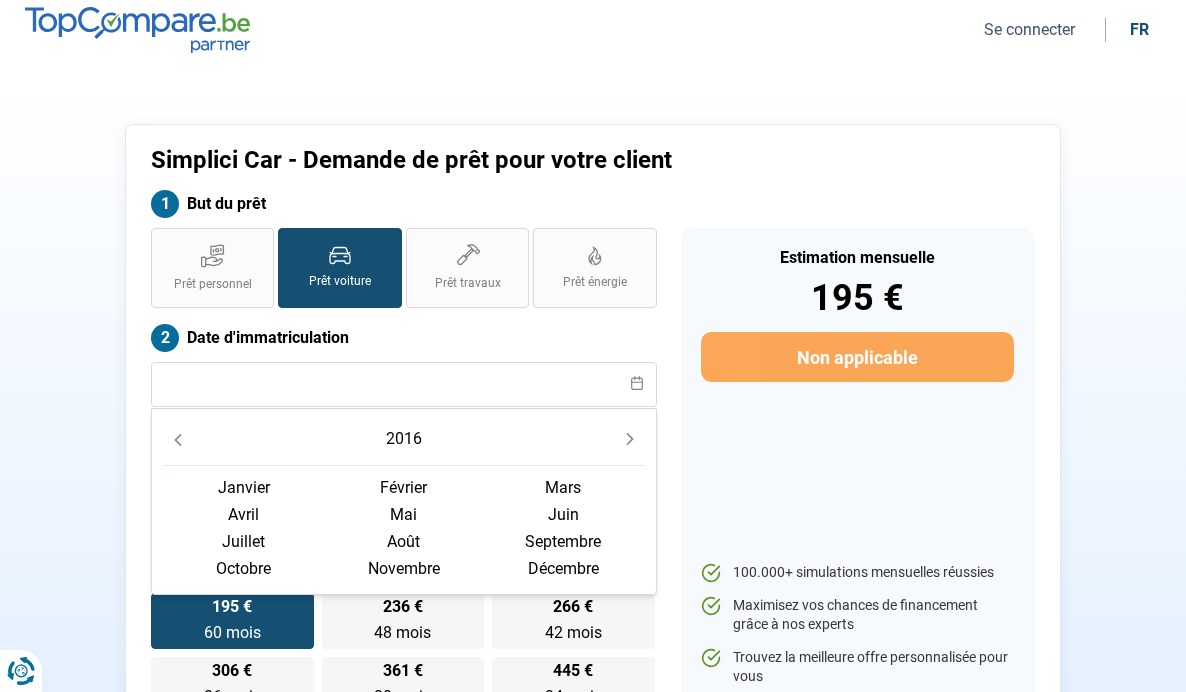 click 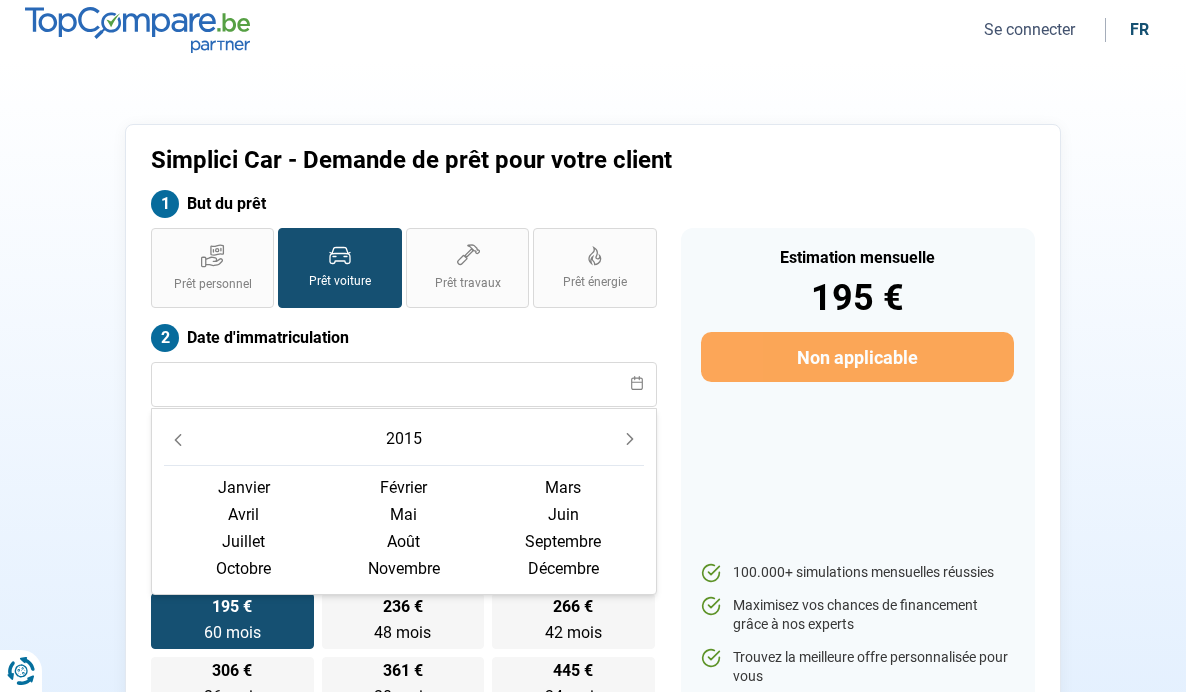 click 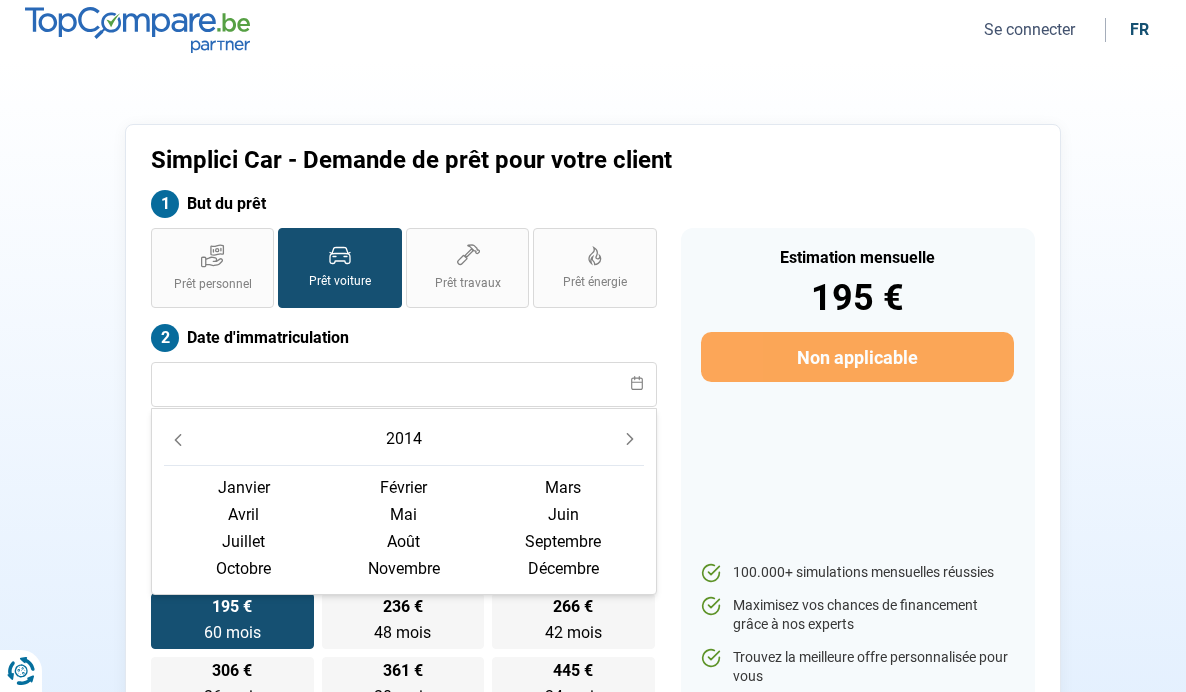 click 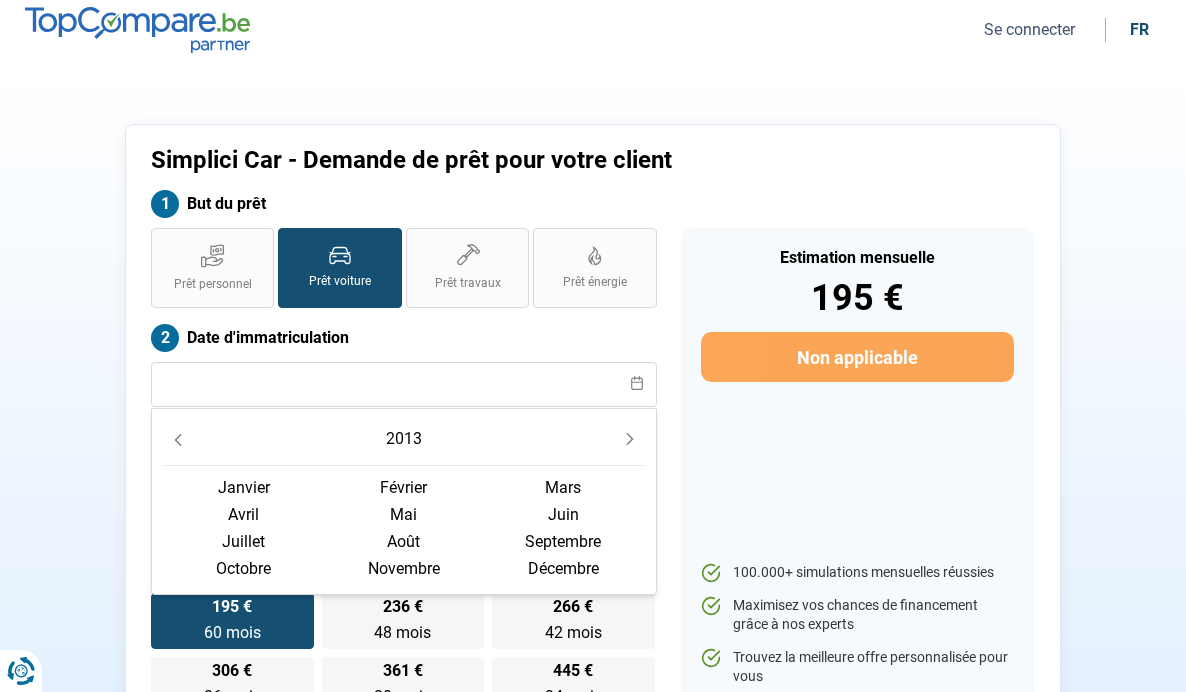 click 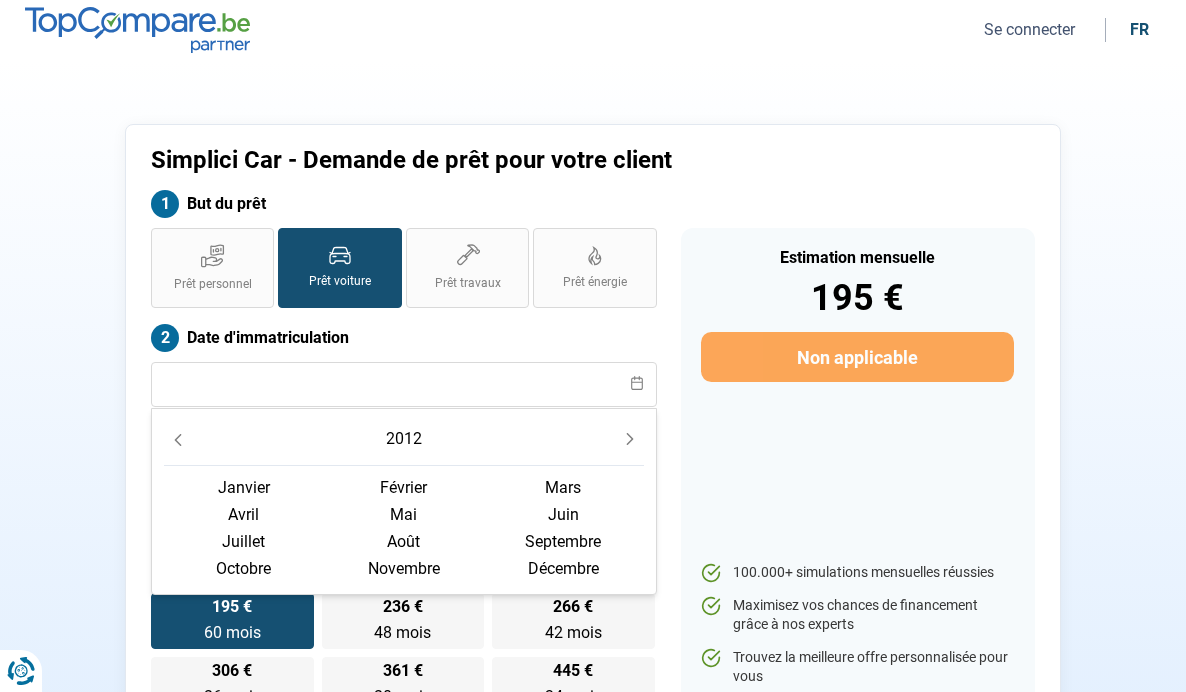 click 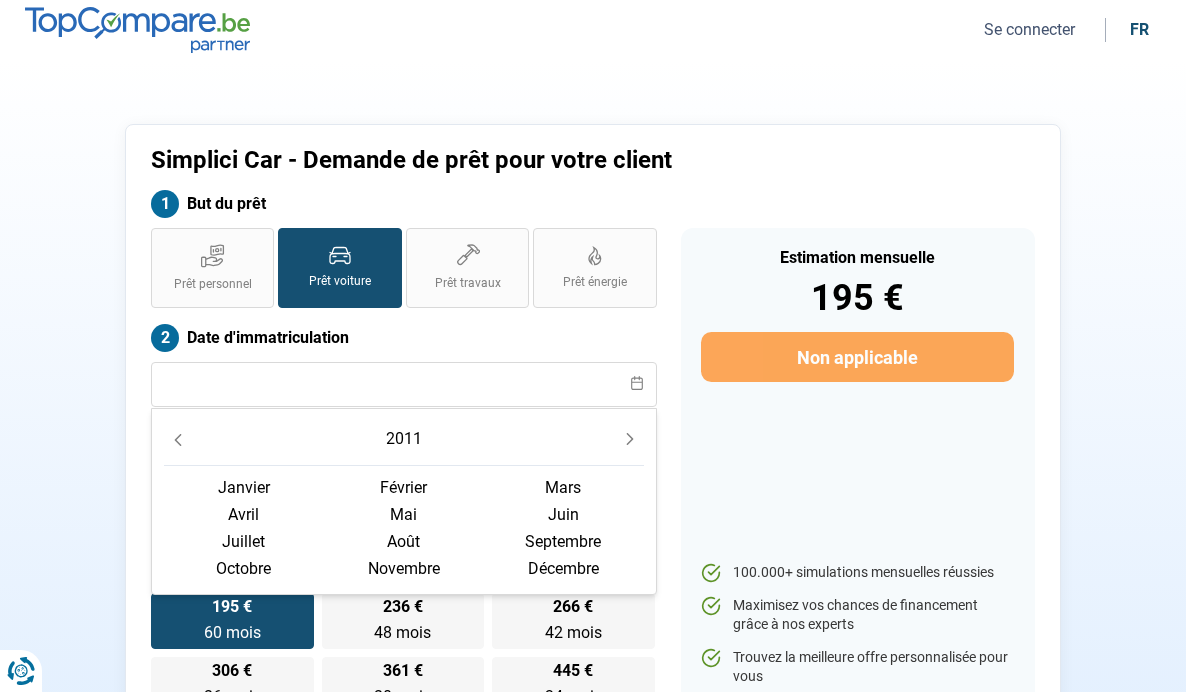 click on "mai" 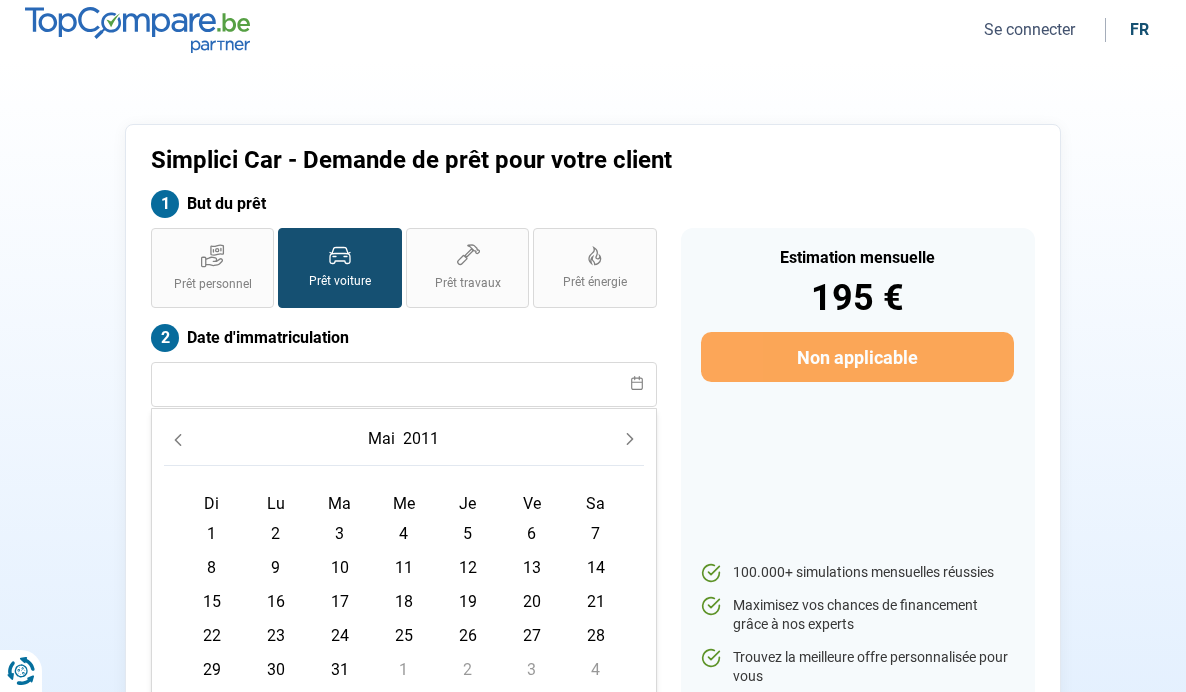 click on "11" at bounding box center [404, 568] 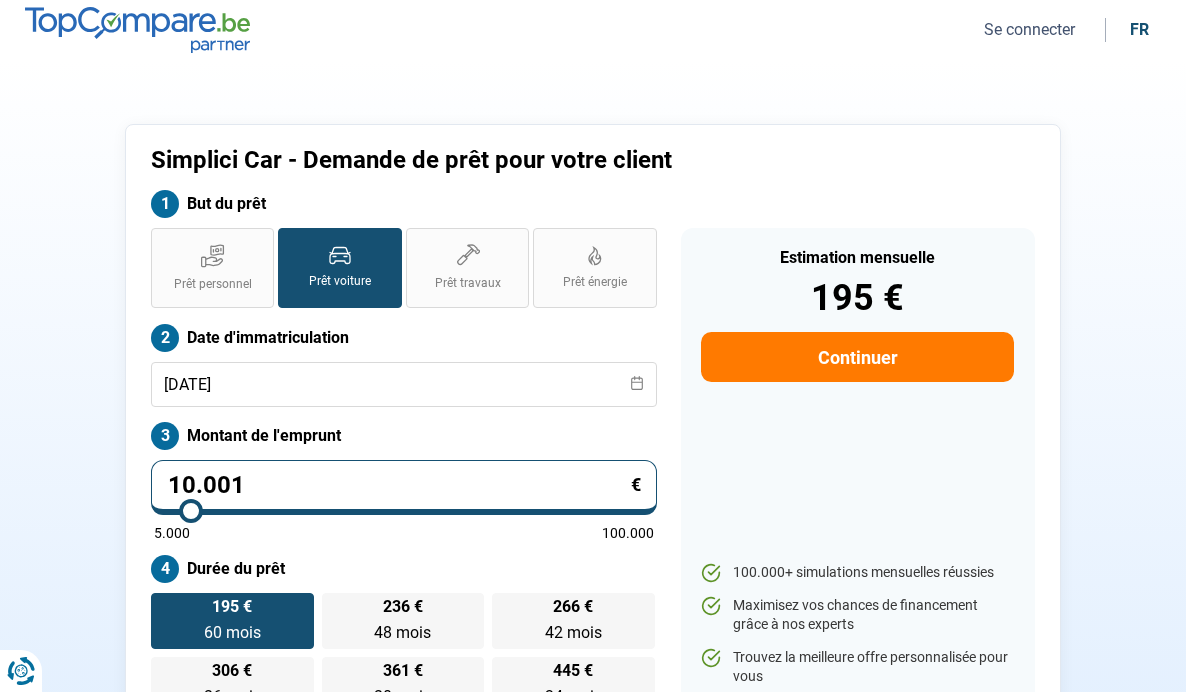 drag, startPoint x: 249, startPoint y: 486, endPoint x: 159, endPoint y: 483, distance: 90.04999 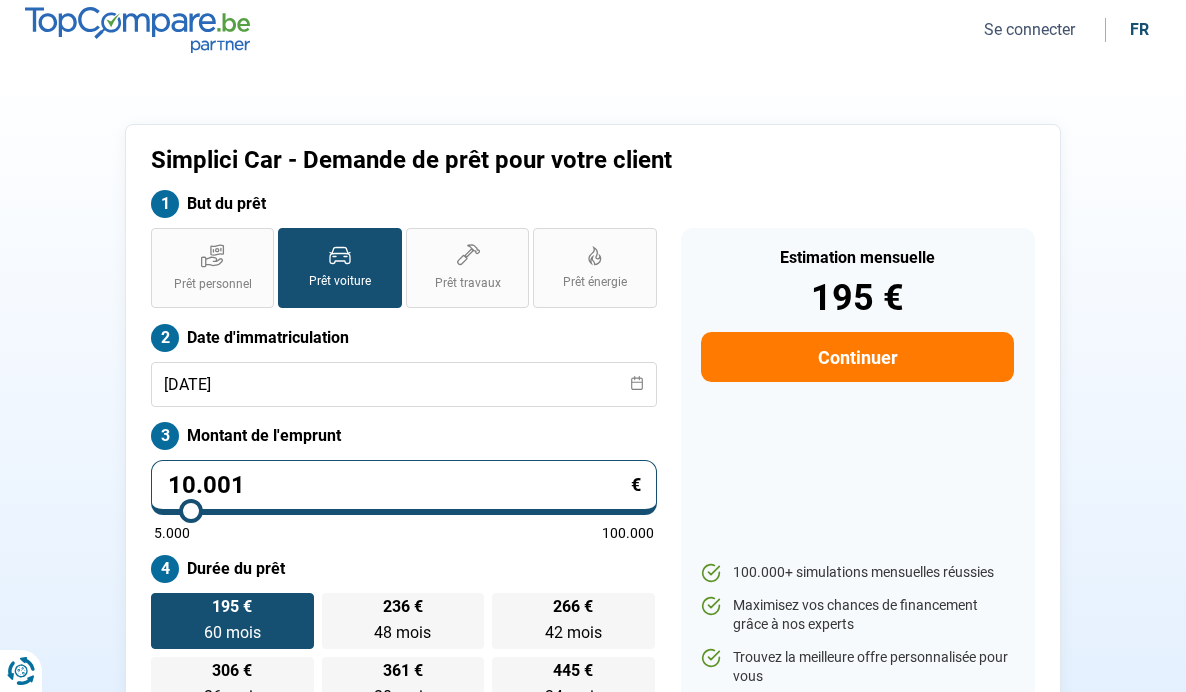 type on "7" 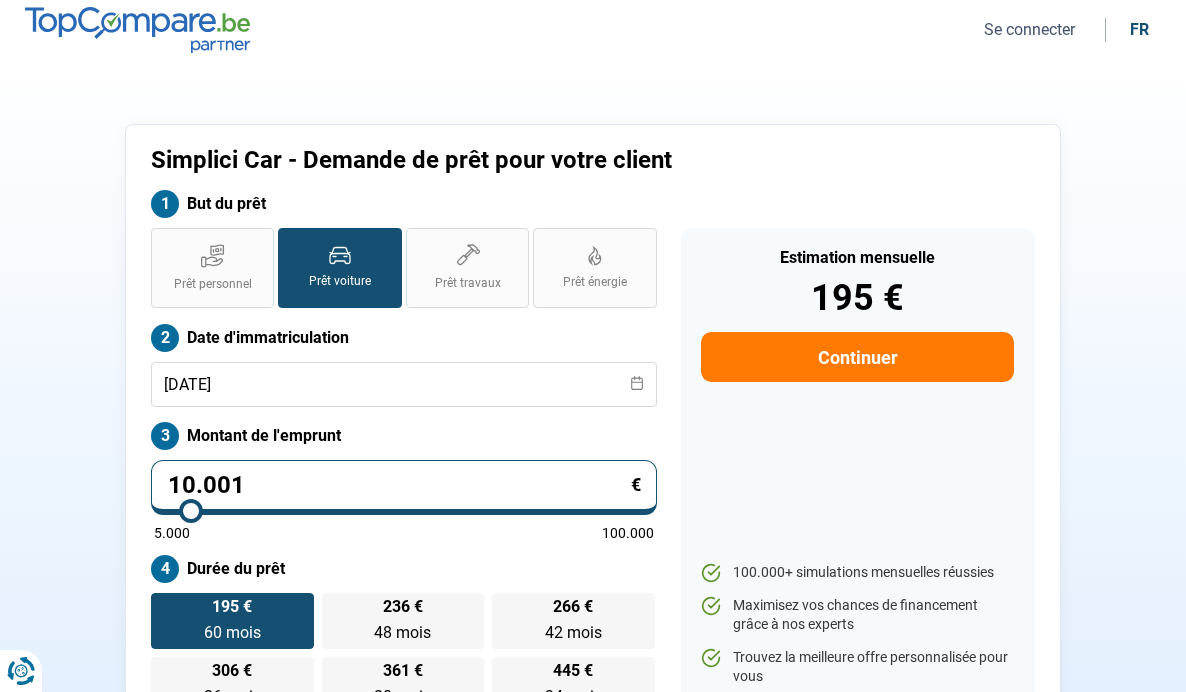 type on "5000" 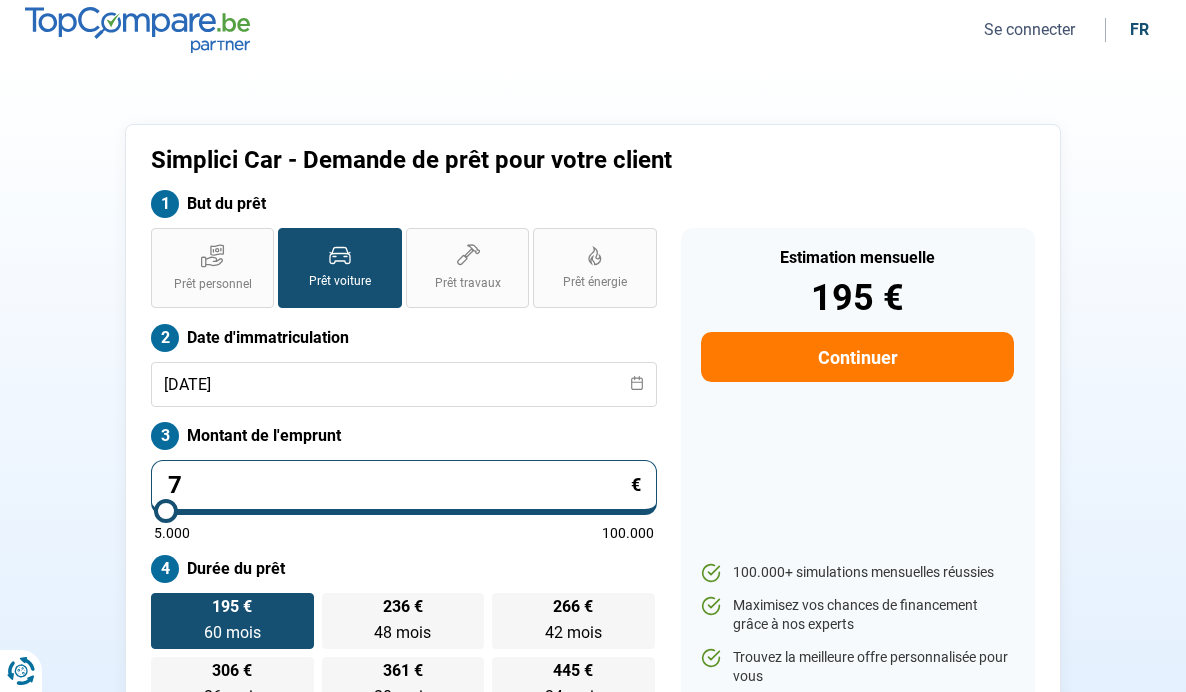 type on "72" 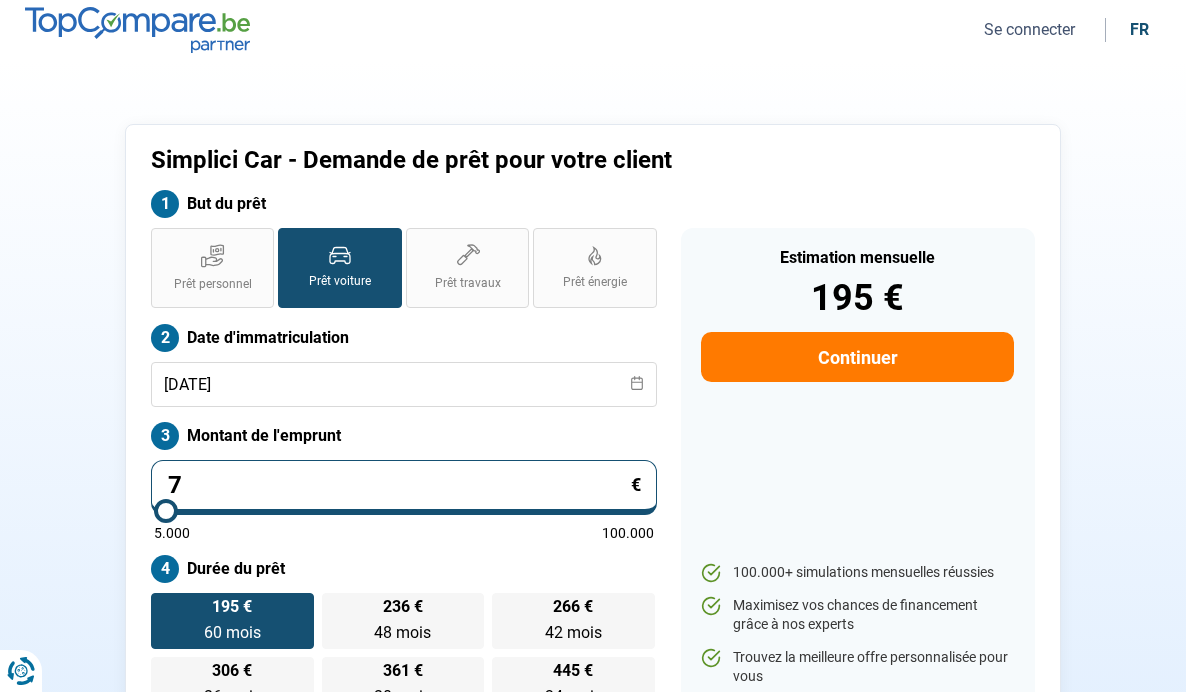 type on "5000" 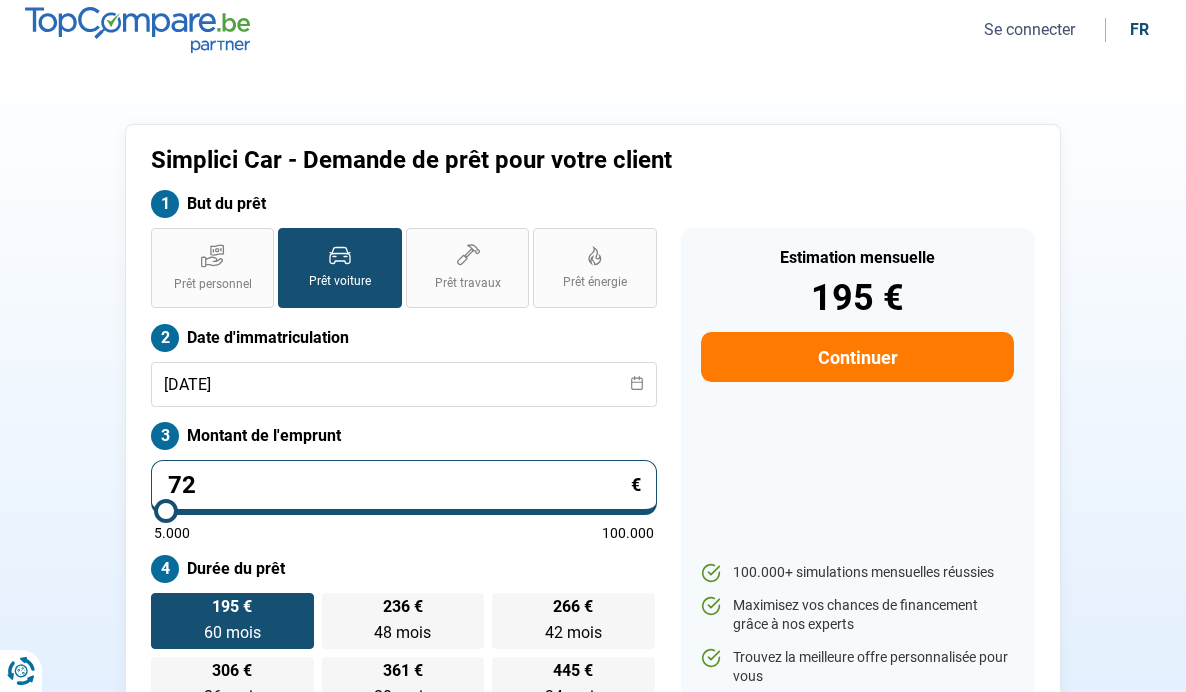 type on "725" 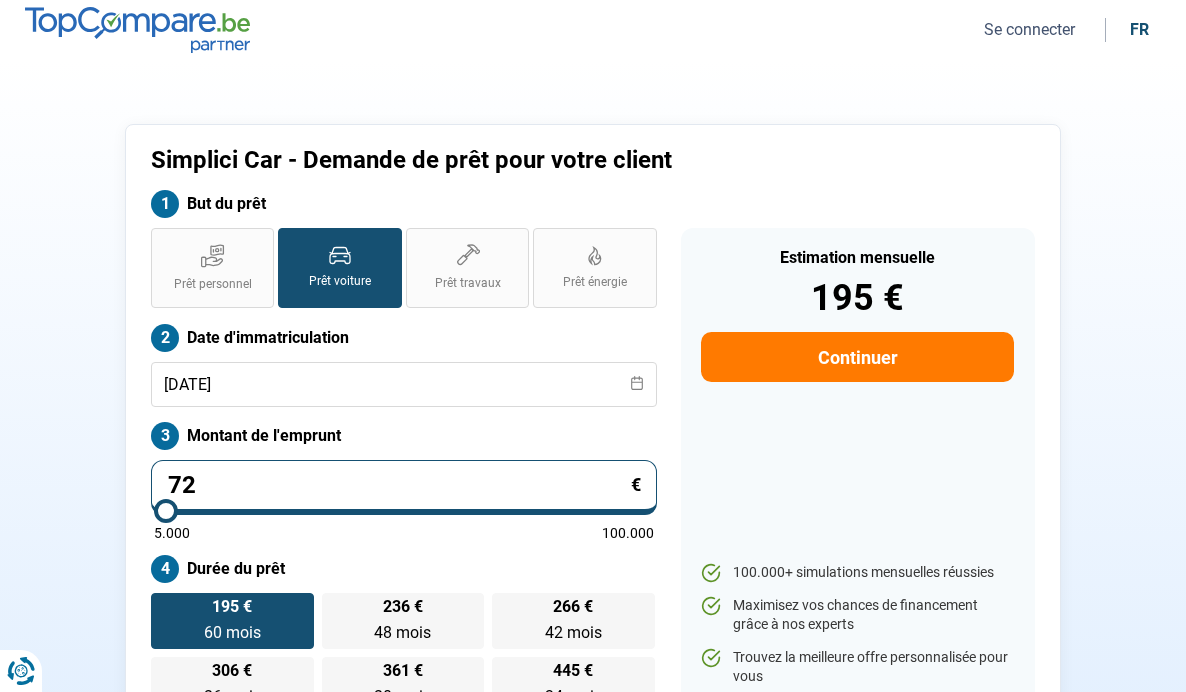 type on "5000" 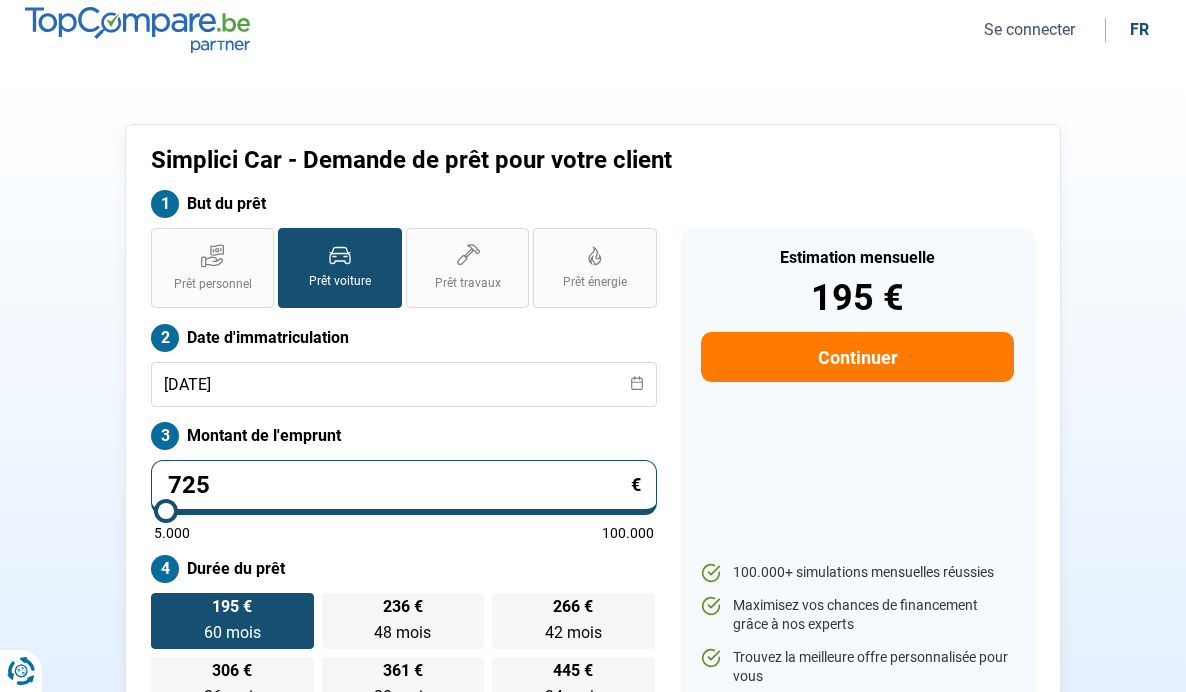 type on "7.250" 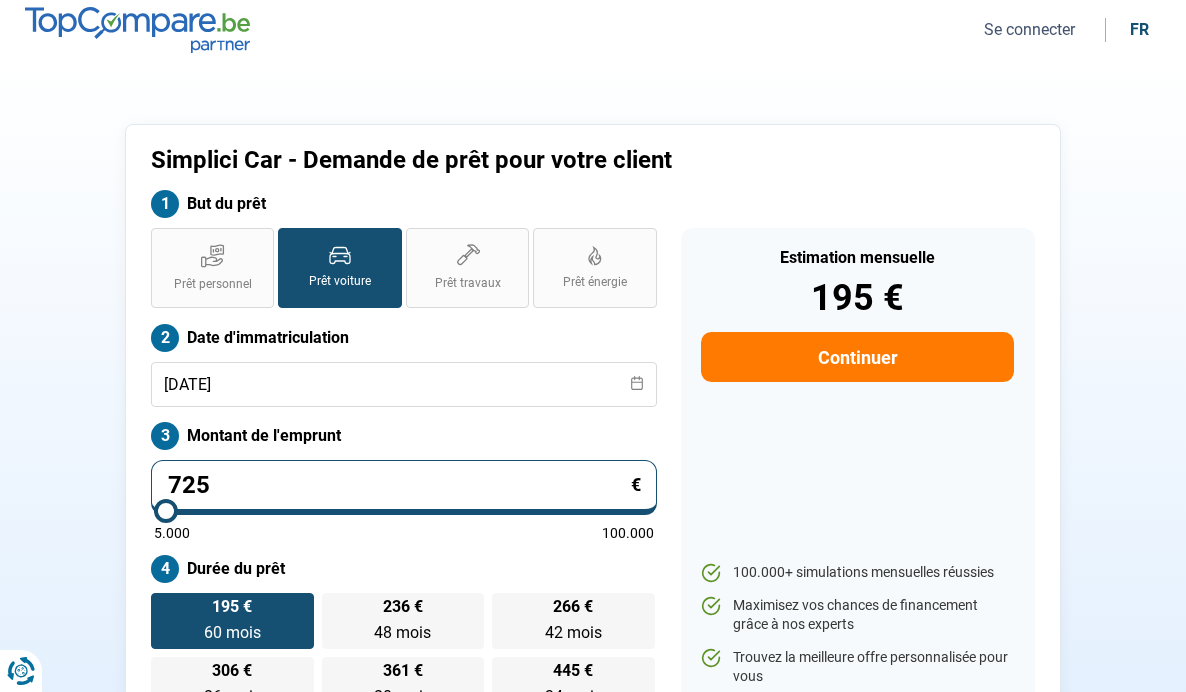 type on "7250" 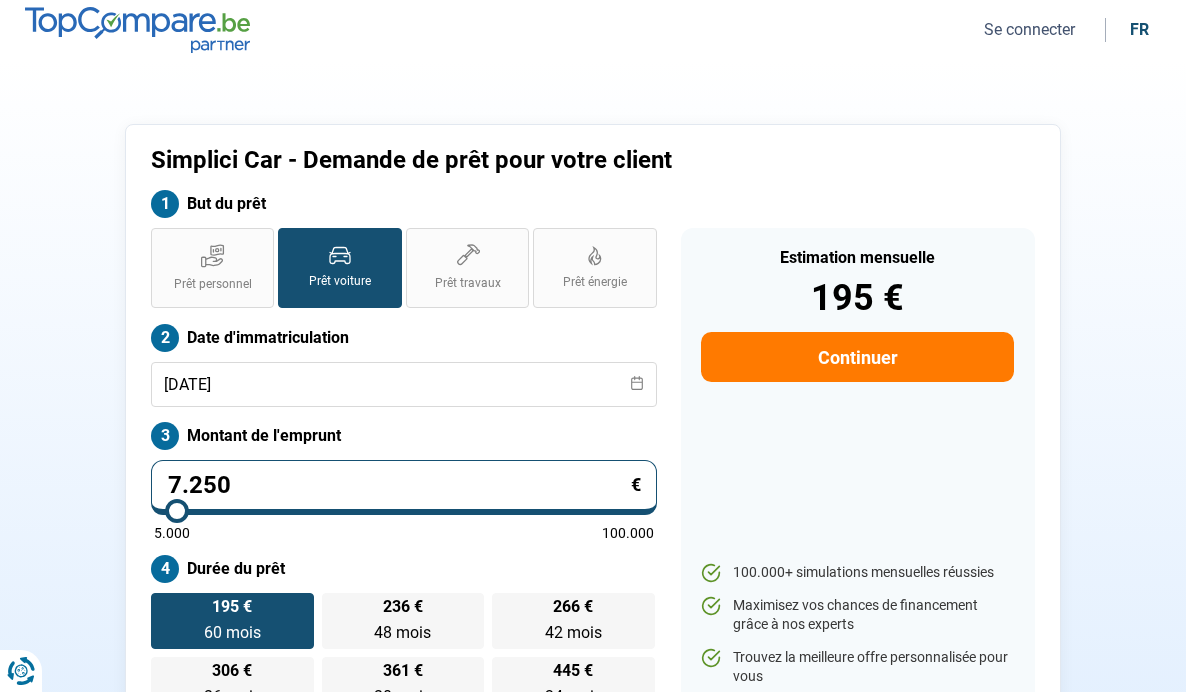 radio on "true" 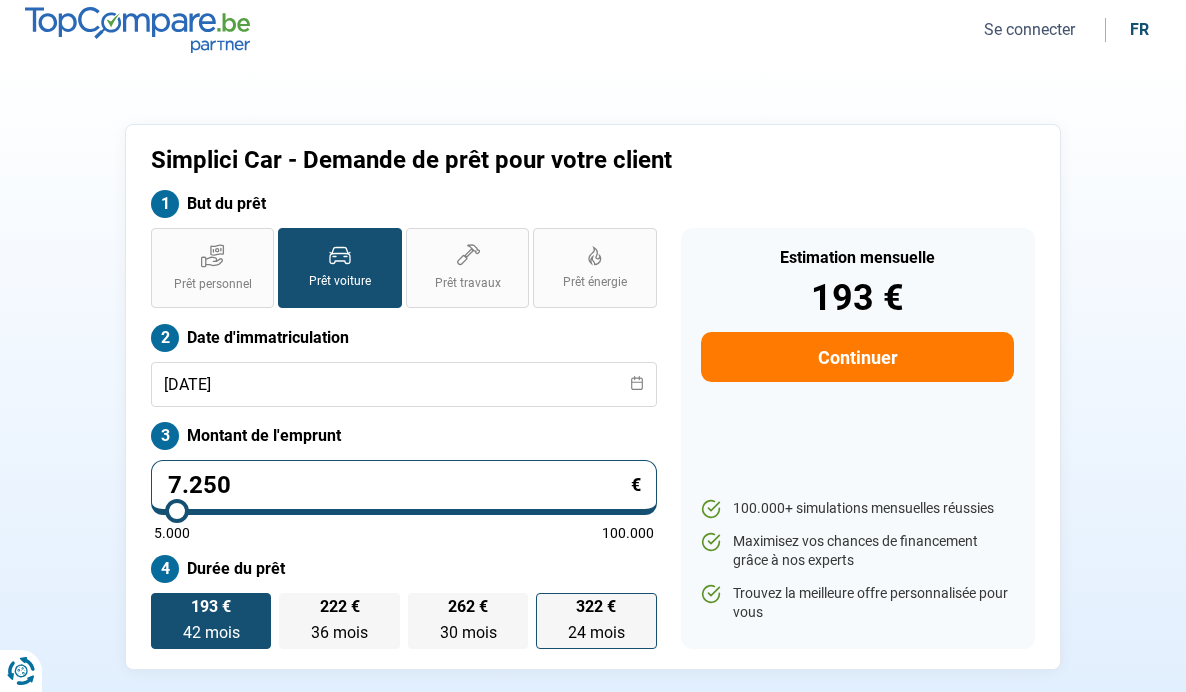 type on "7.250" 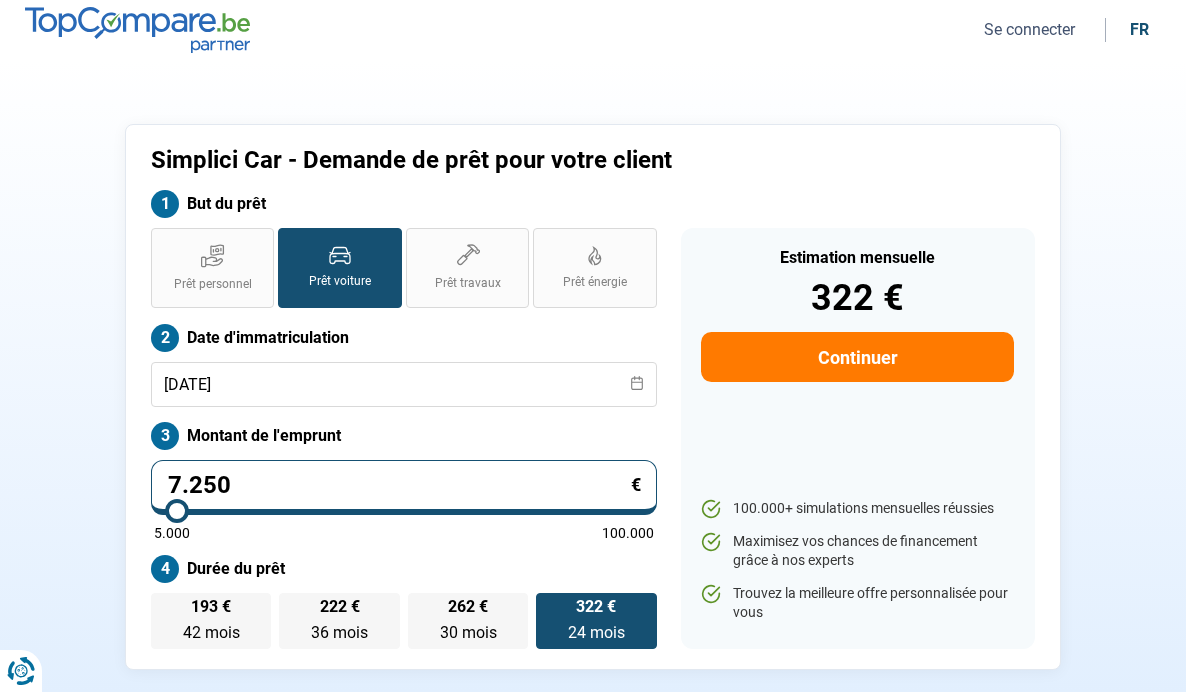 click on "Continuer" at bounding box center (857, 357) 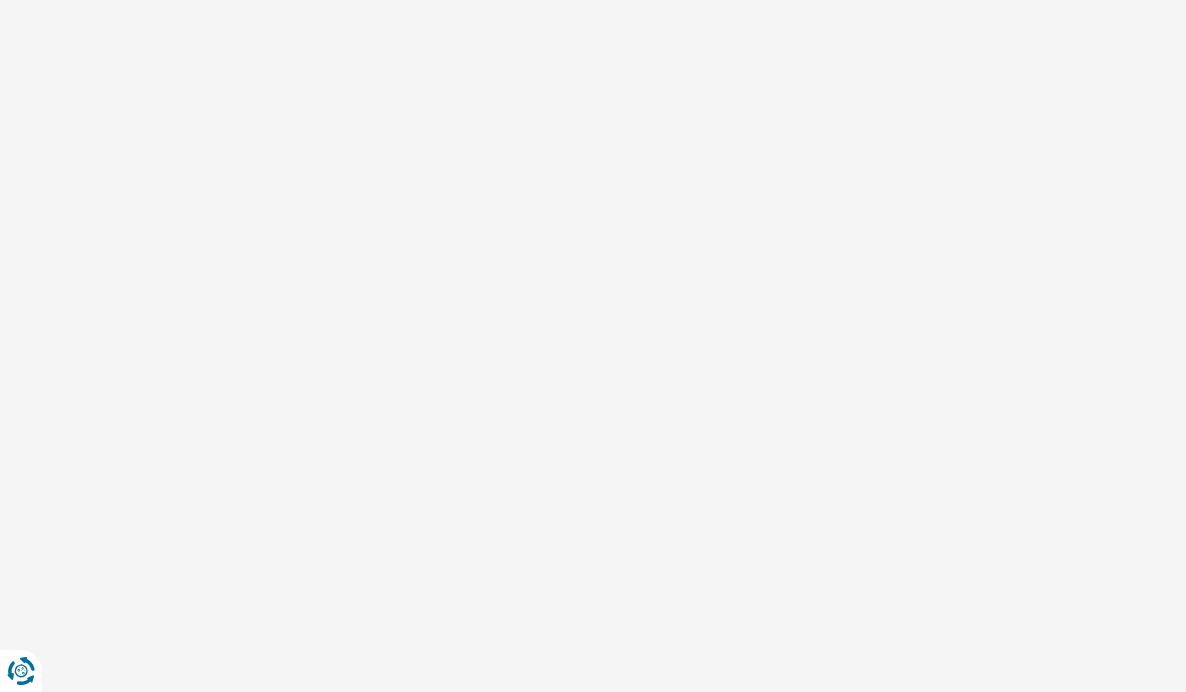 select on "32" 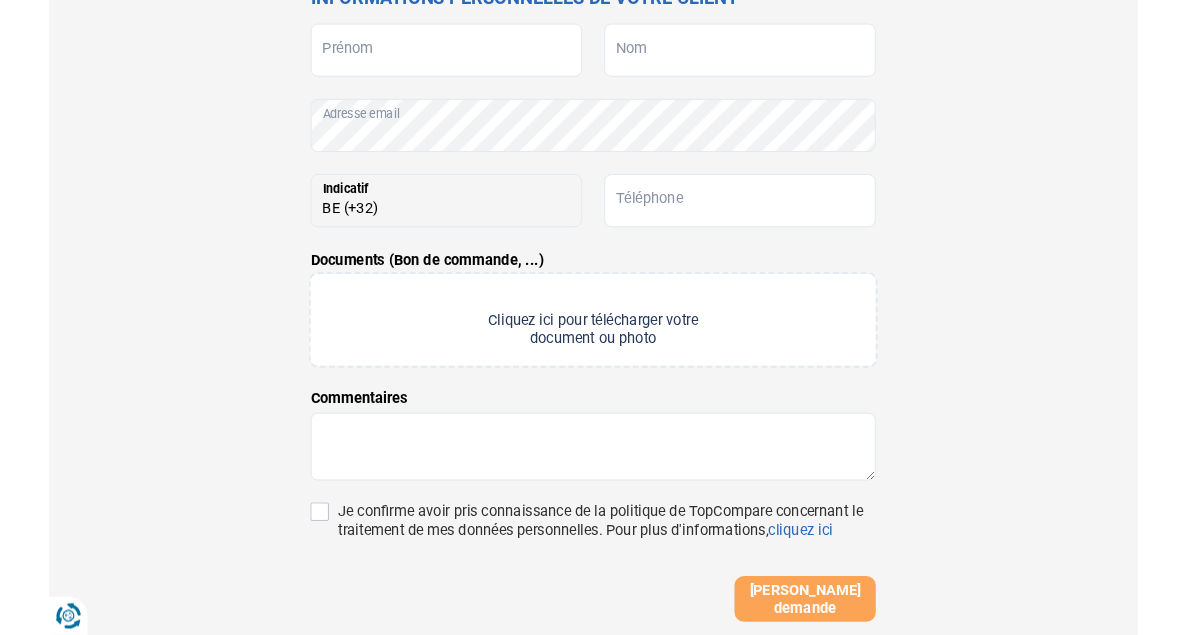 scroll, scrollTop: 468, scrollLeft: 0, axis: vertical 